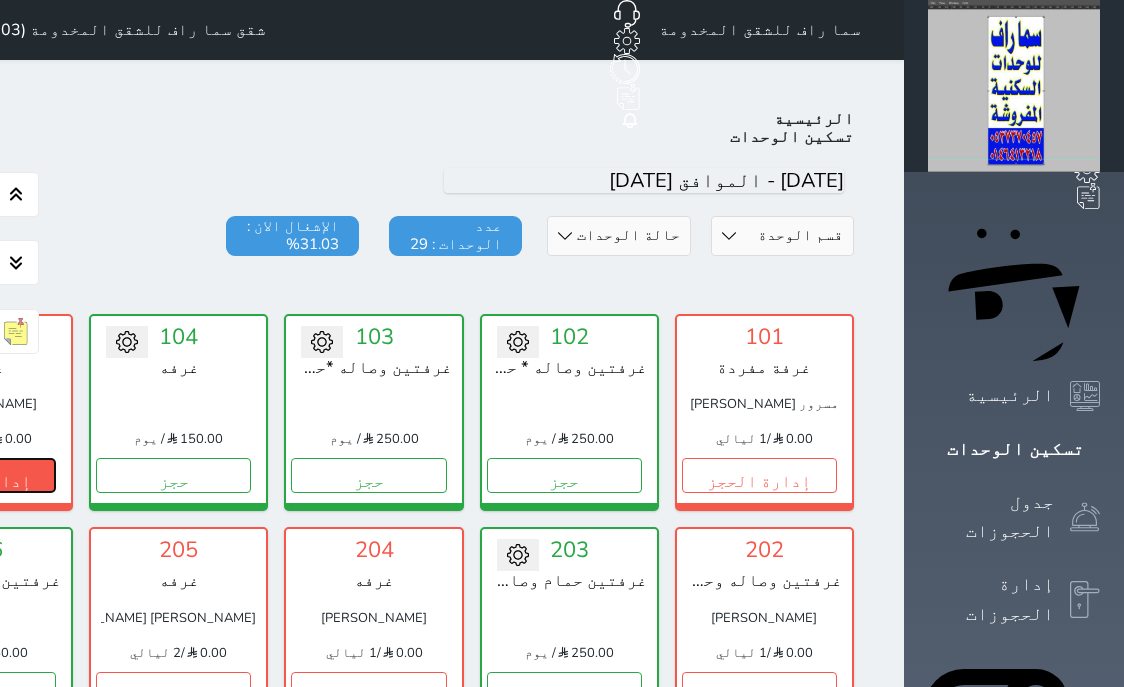 click on "إدارة الحجز" at bounding box center [-22, 475] 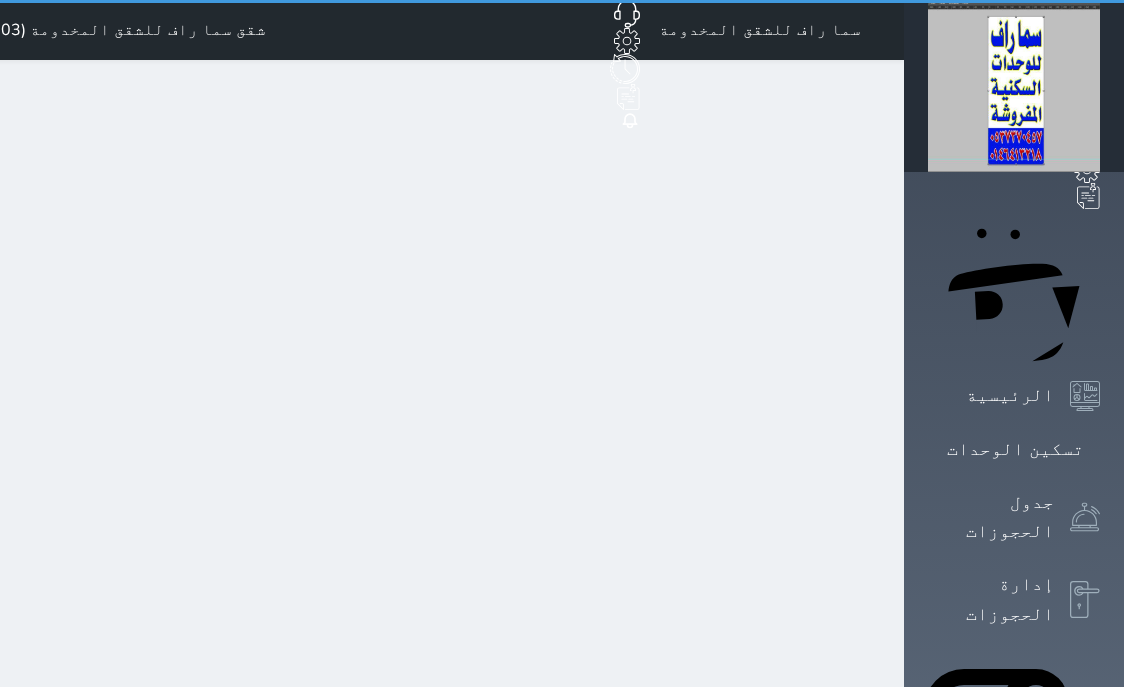 scroll, scrollTop: 0, scrollLeft: 0, axis: both 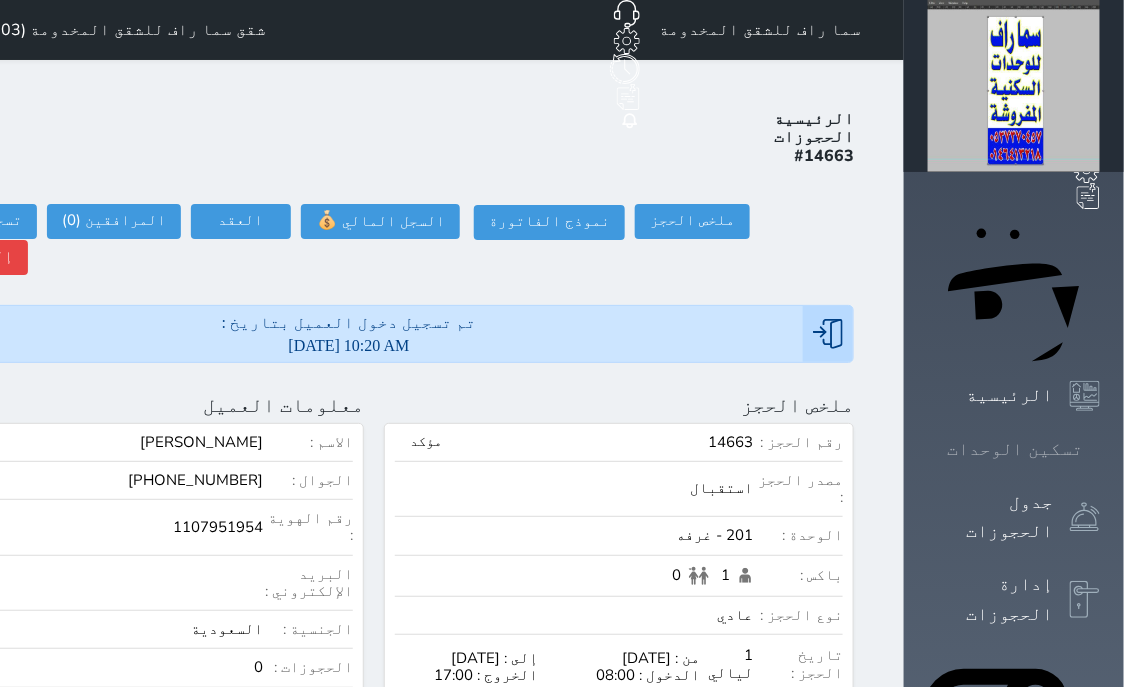 click 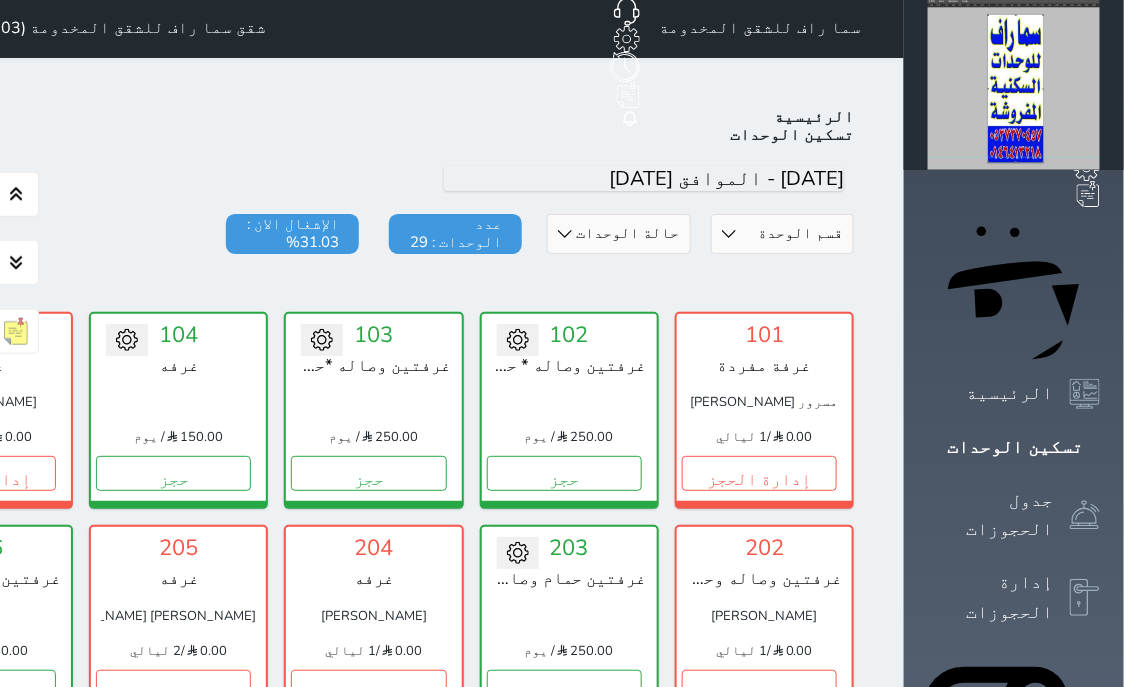 scroll, scrollTop: 0, scrollLeft: 0, axis: both 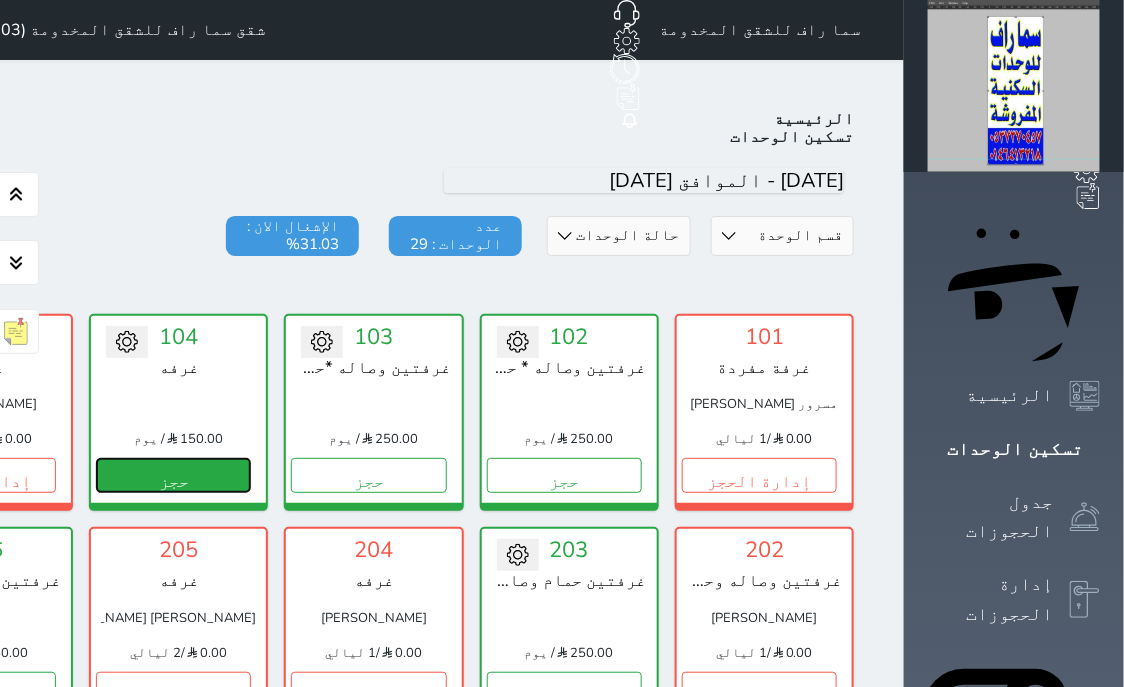 click on "حجز" at bounding box center (173, 475) 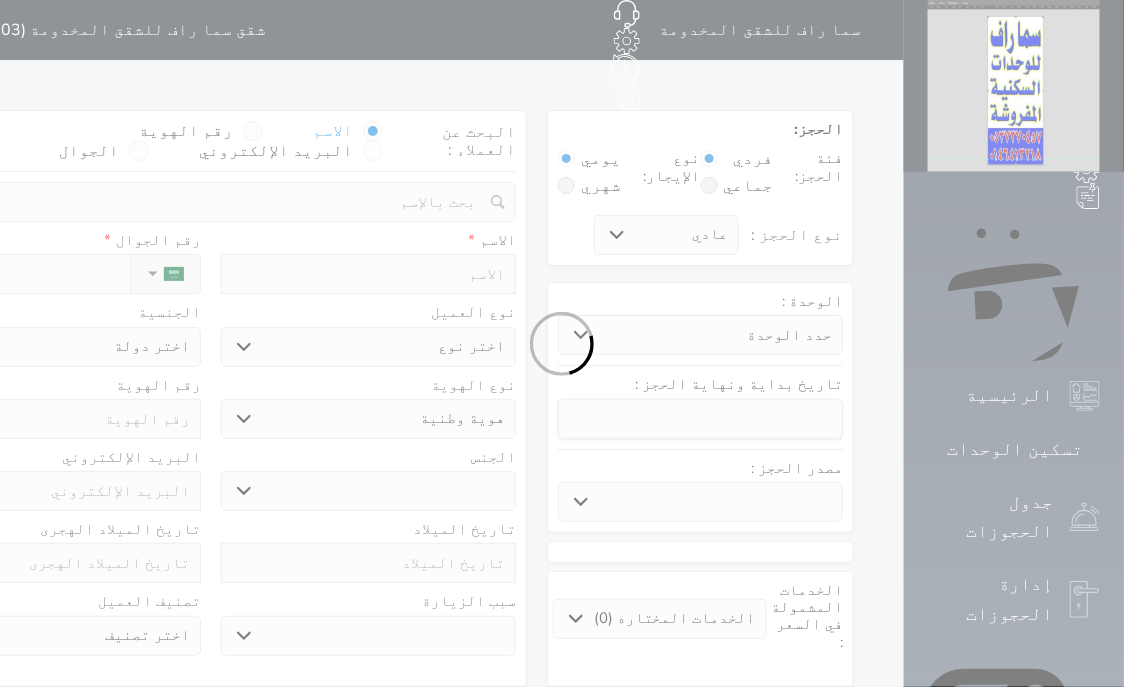 select 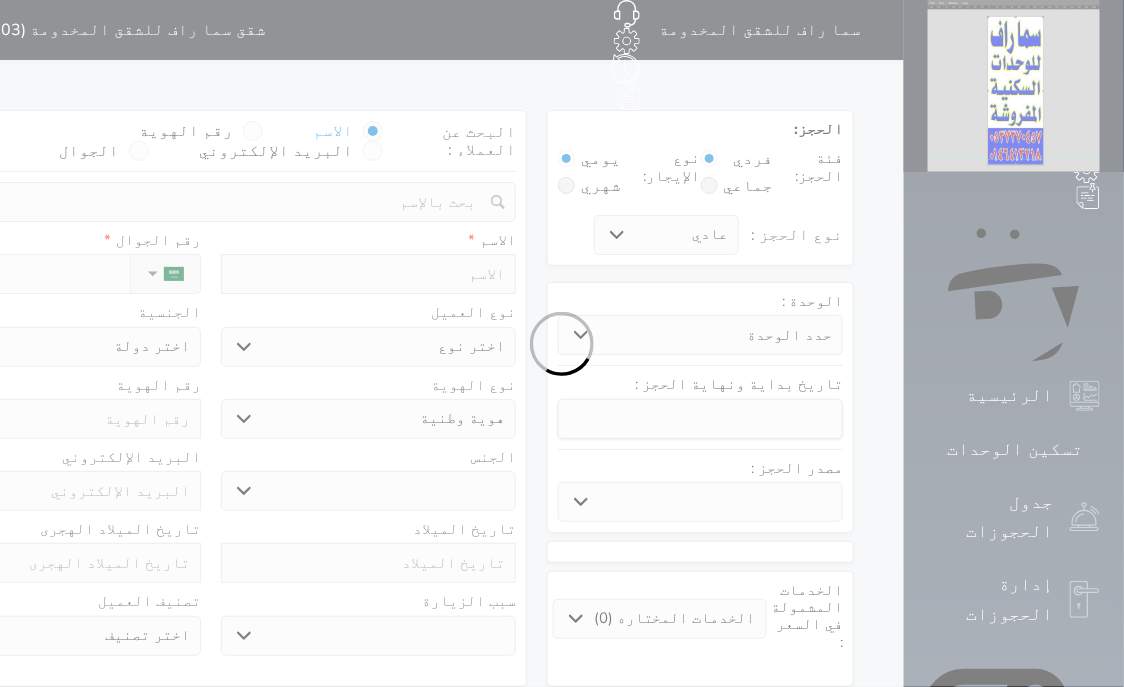 select on "3413" 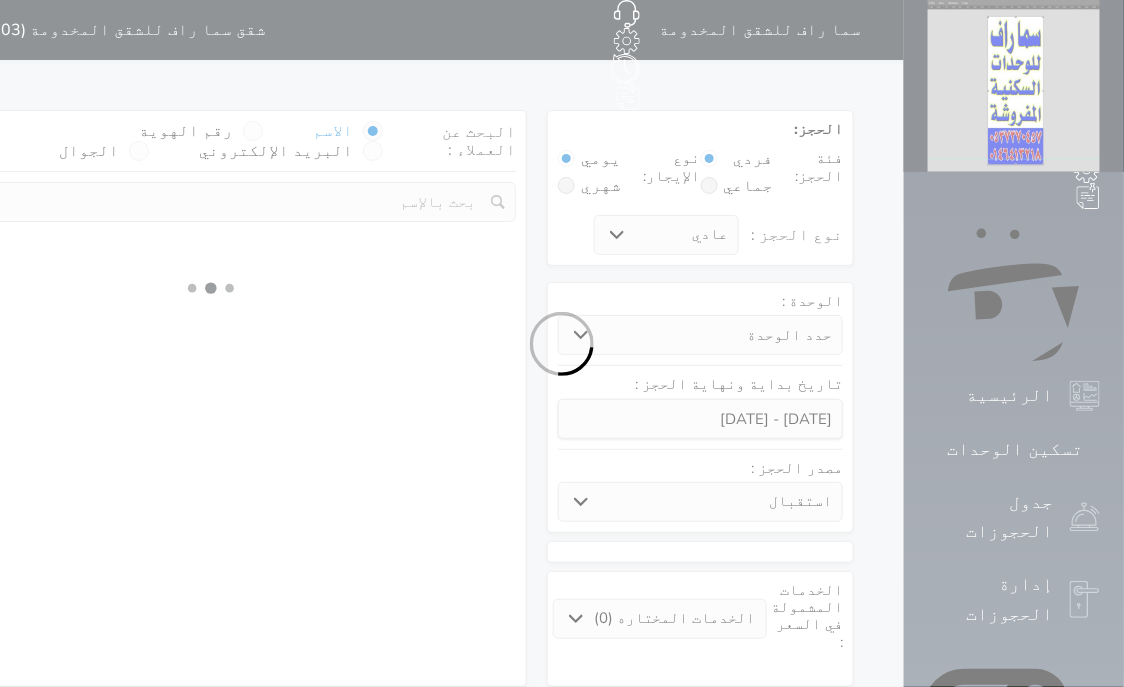 click at bounding box center (562, 343) 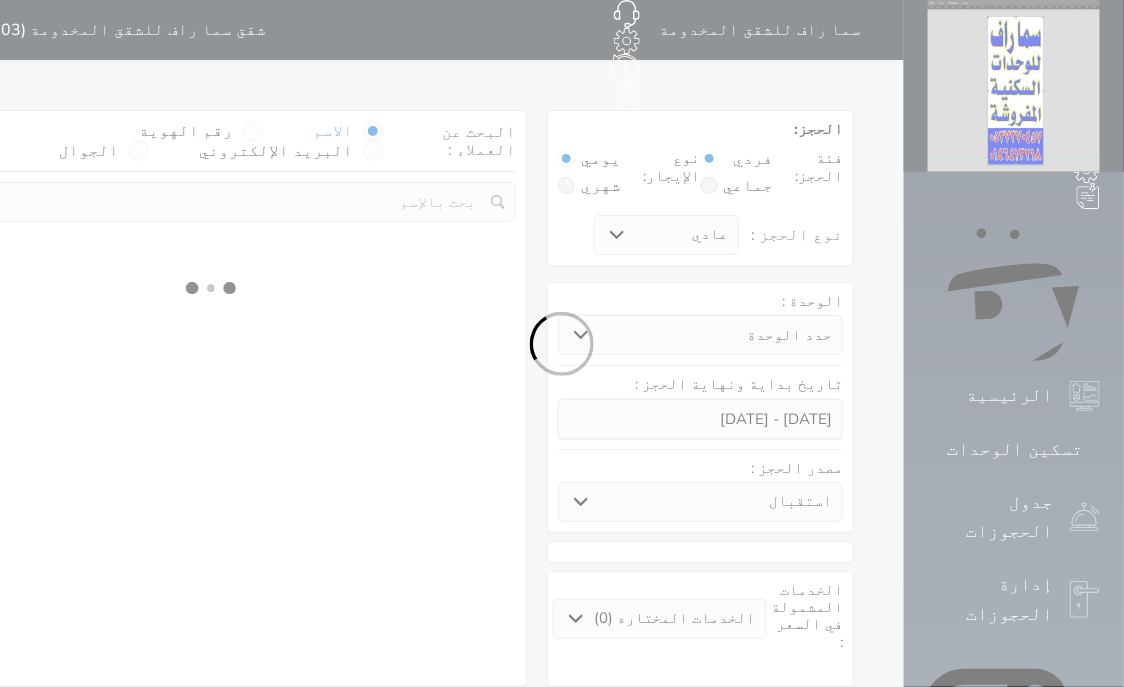 select 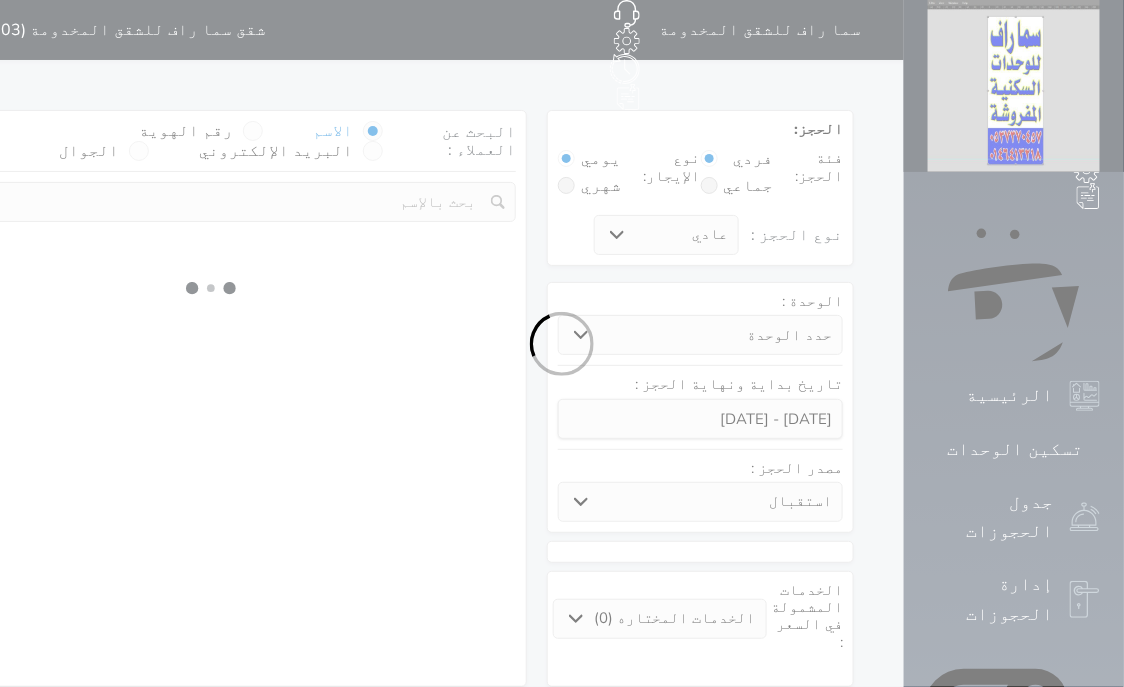 select on "1" 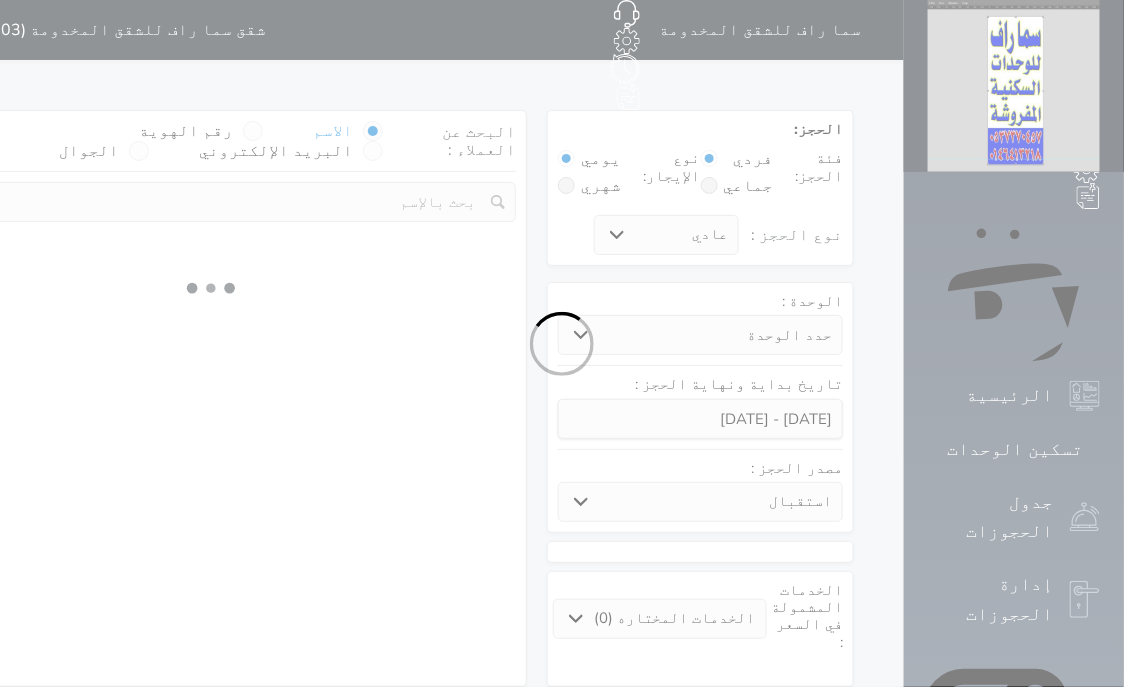 select on "113" 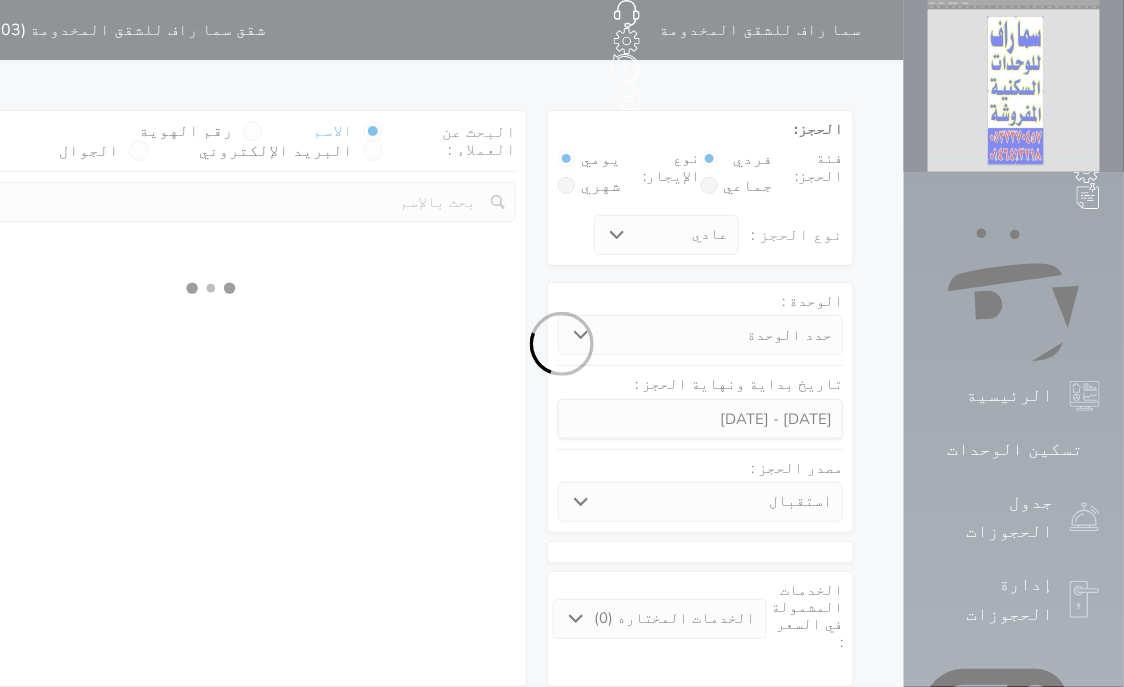 select on "1" 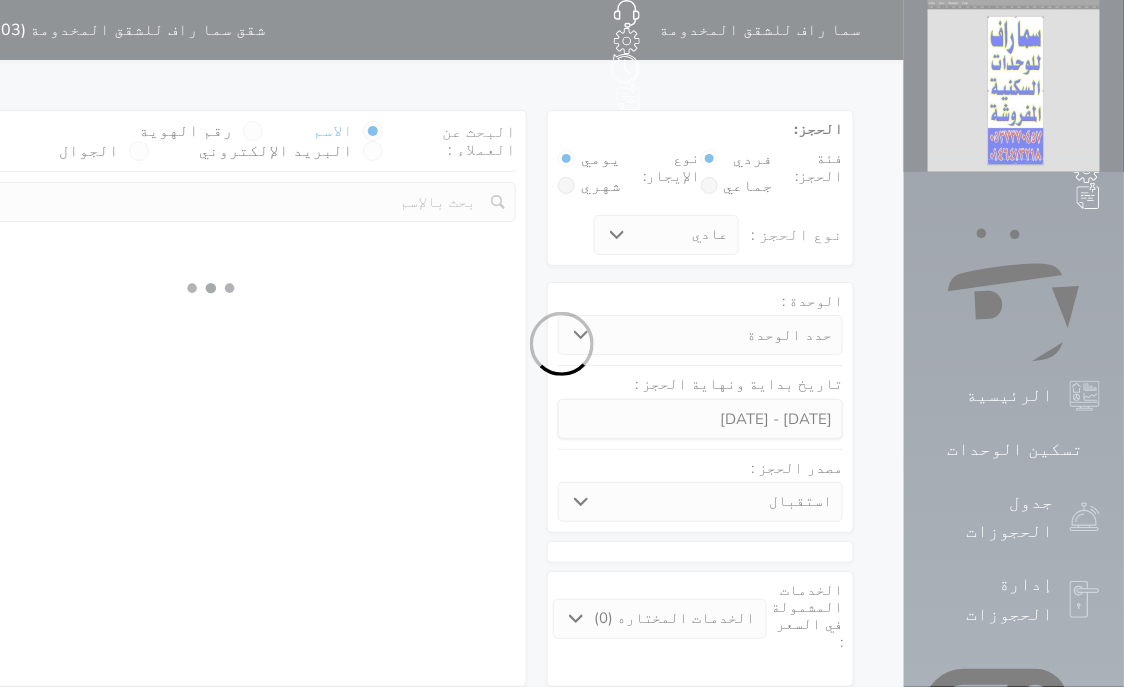 select 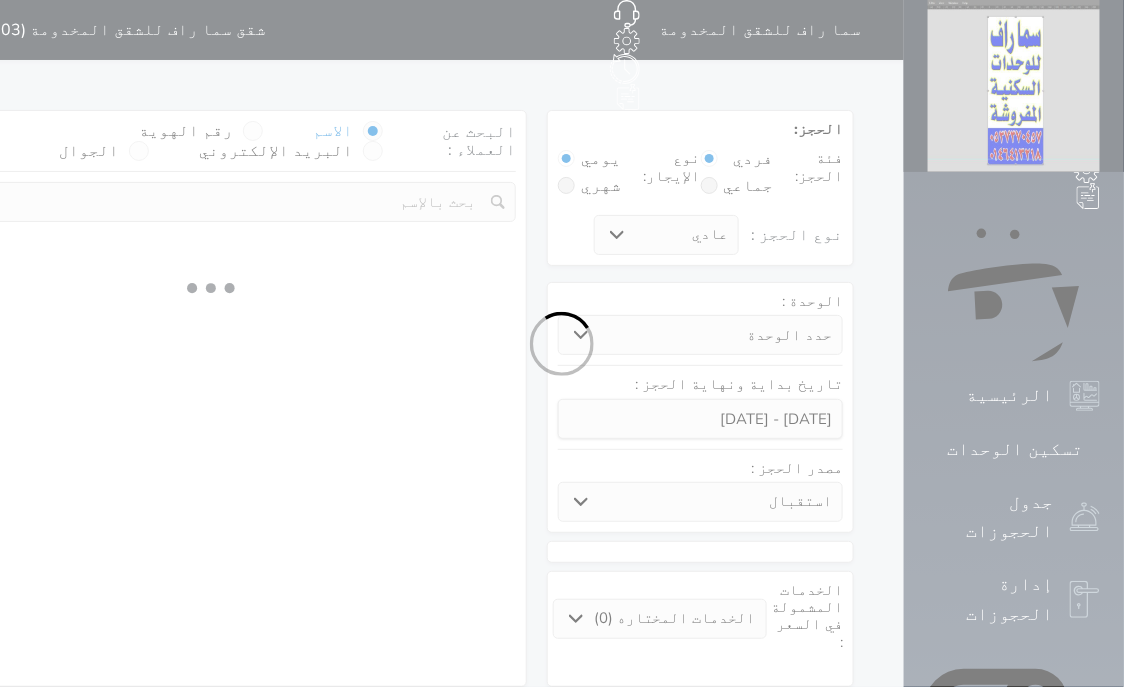 select on "7" 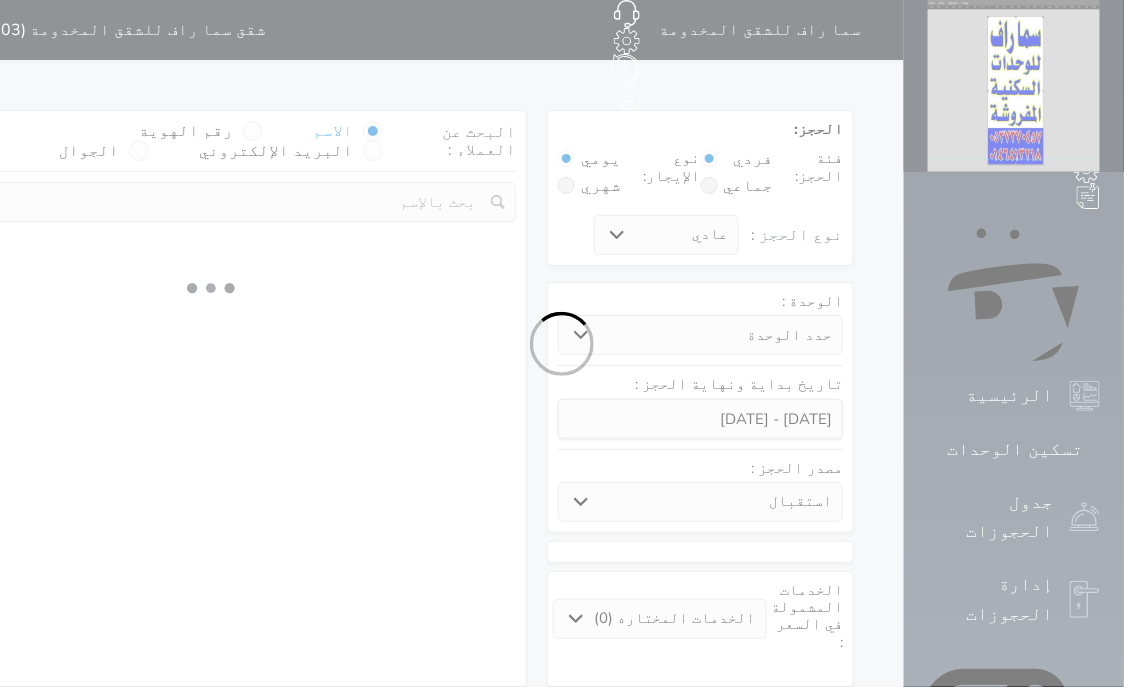 select 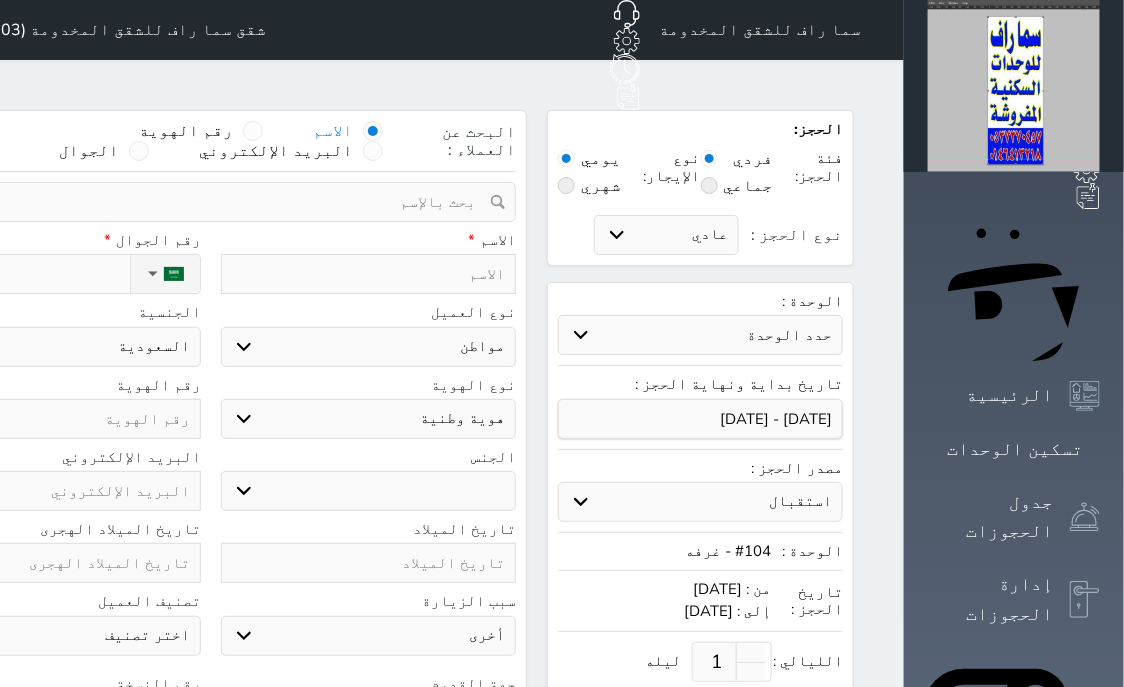 click at bounding box center (253, 131) 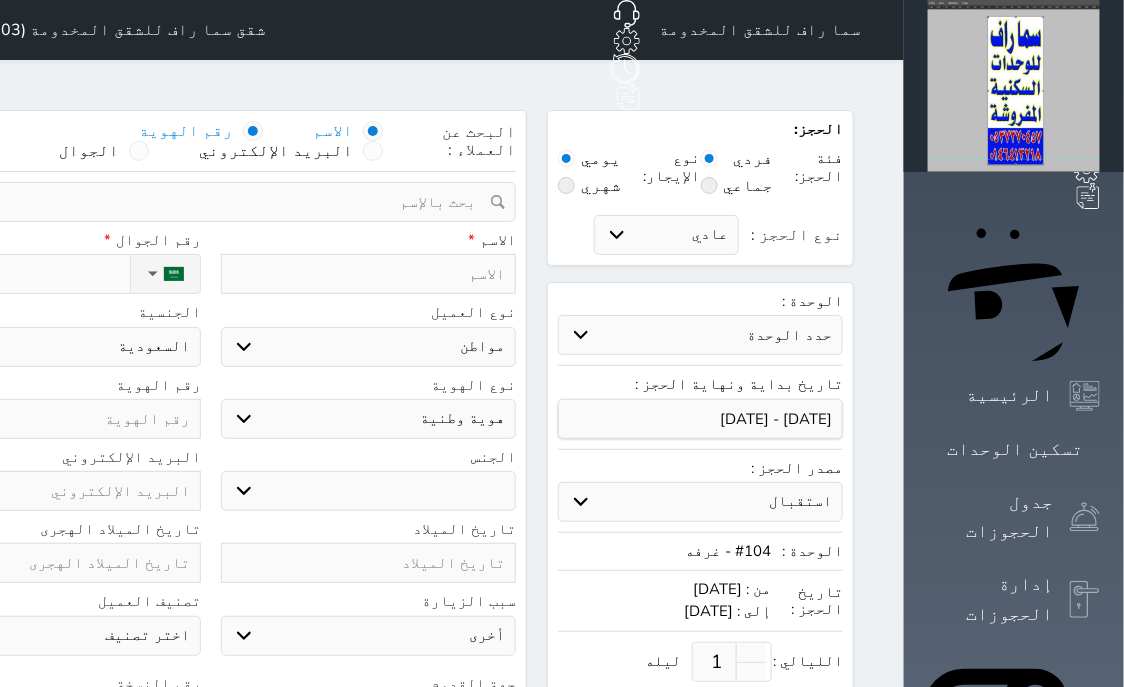 select 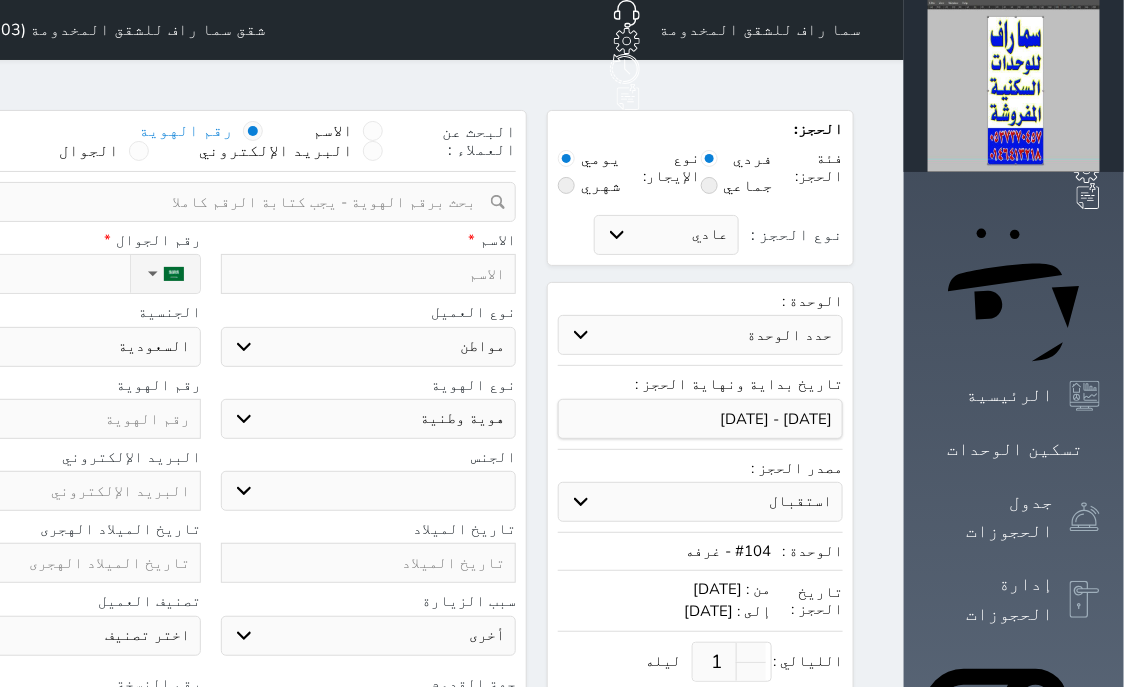 click at bounding box center [203, 202] 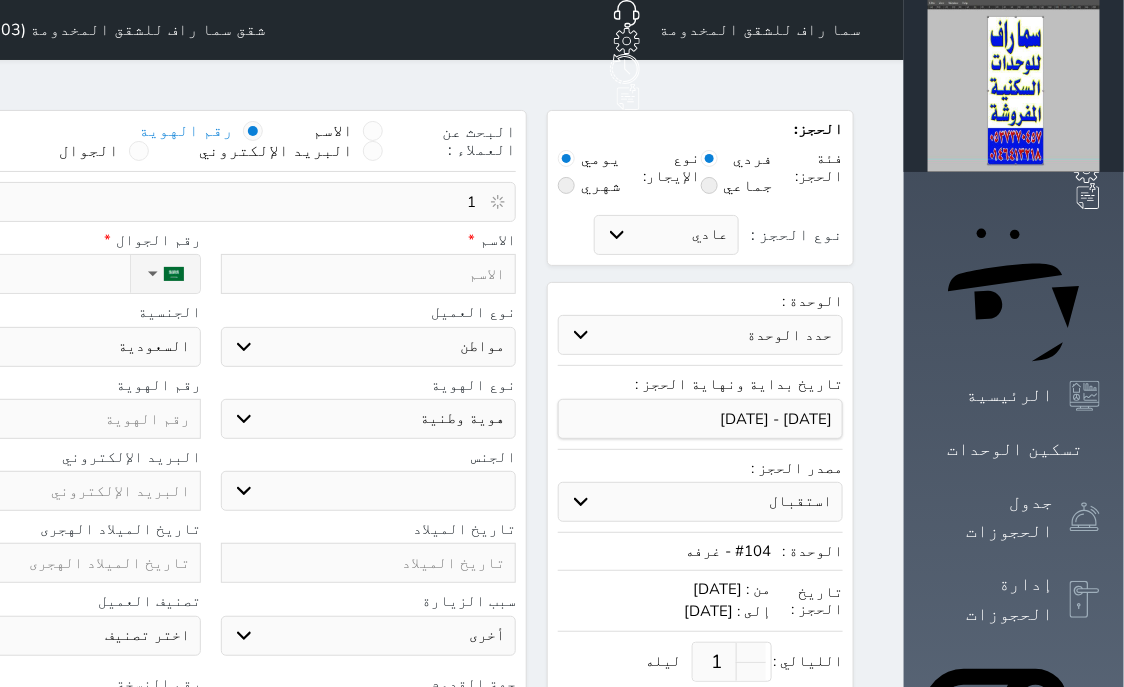type on "10" 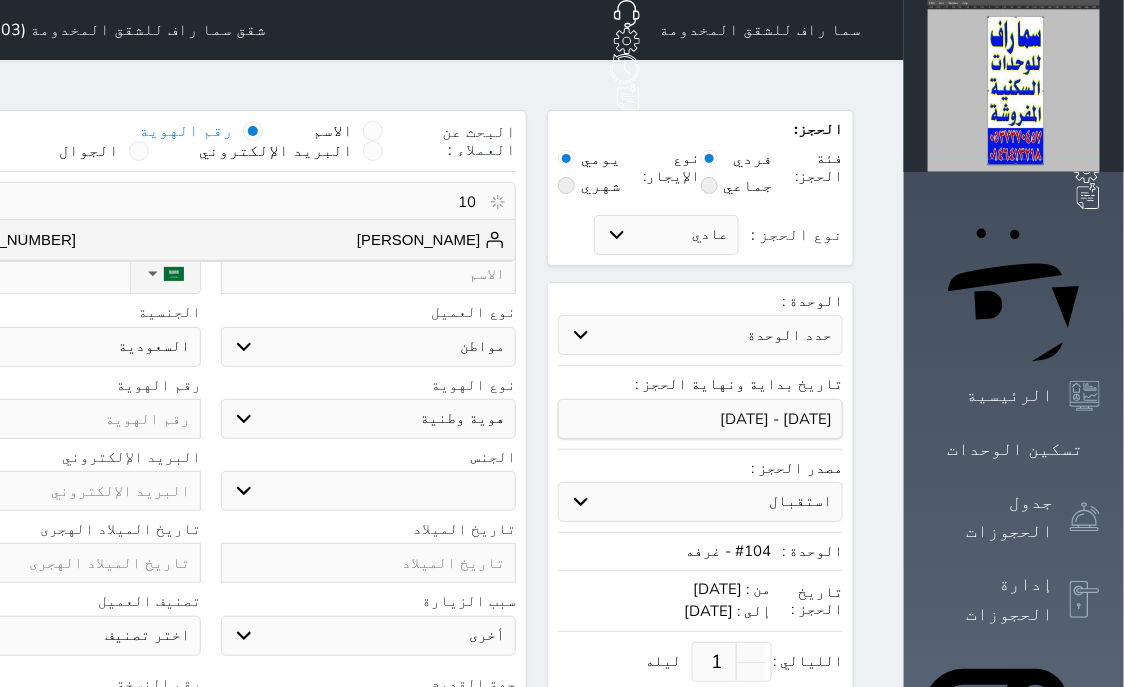 select 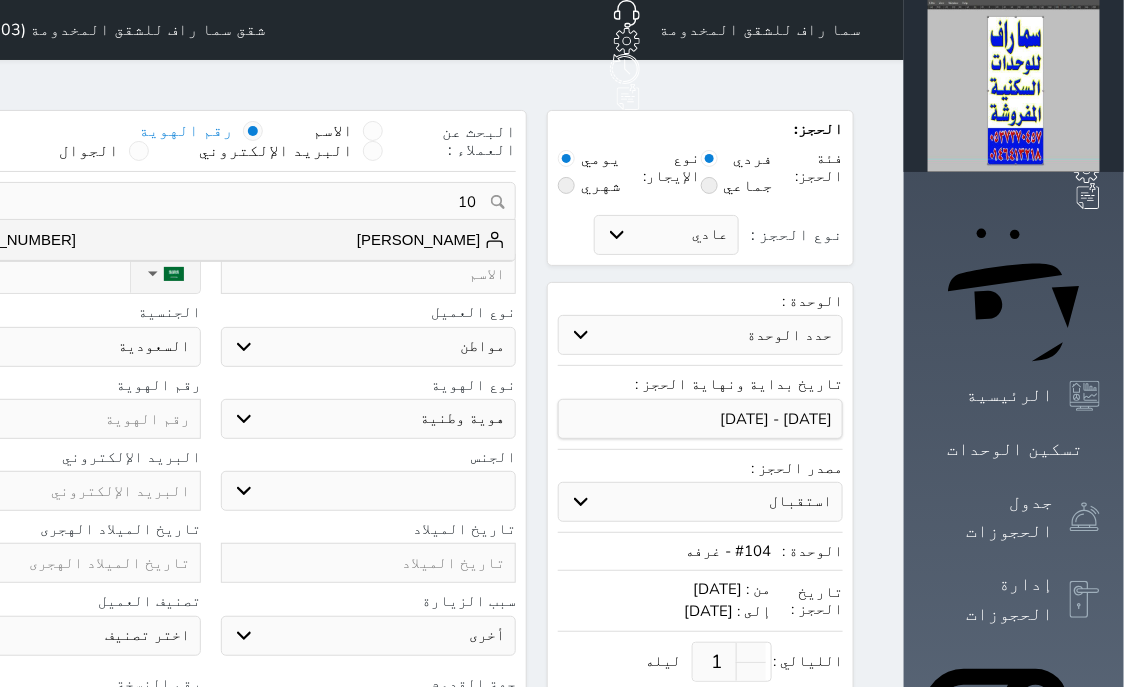 select on "6692" 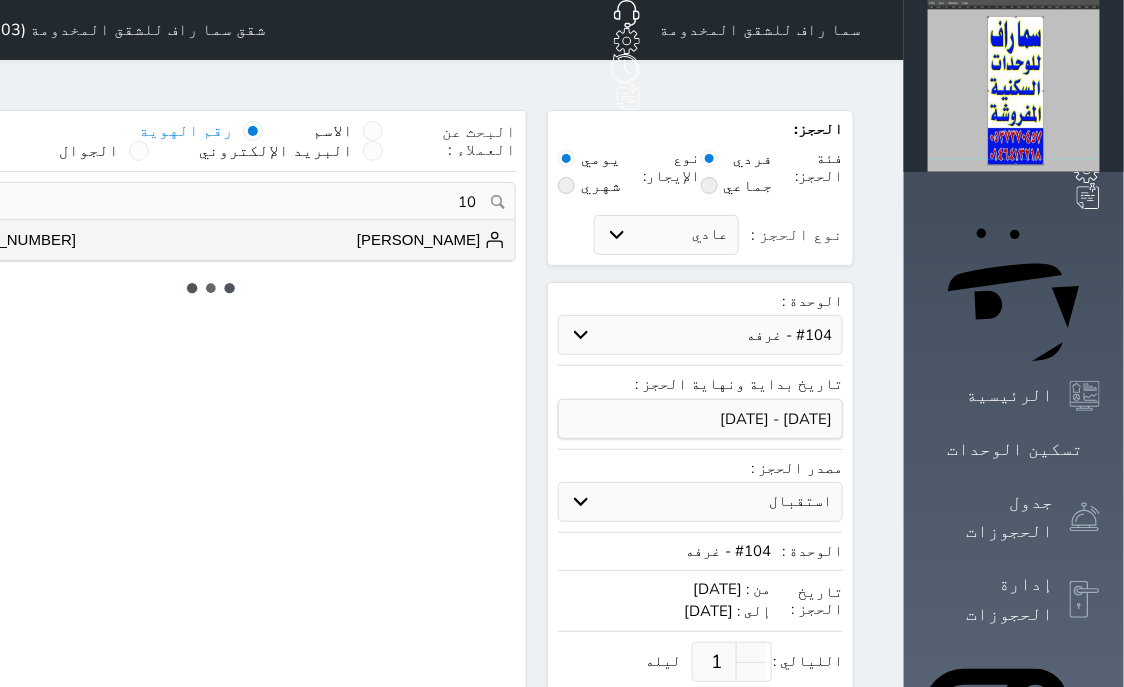 select on "1" 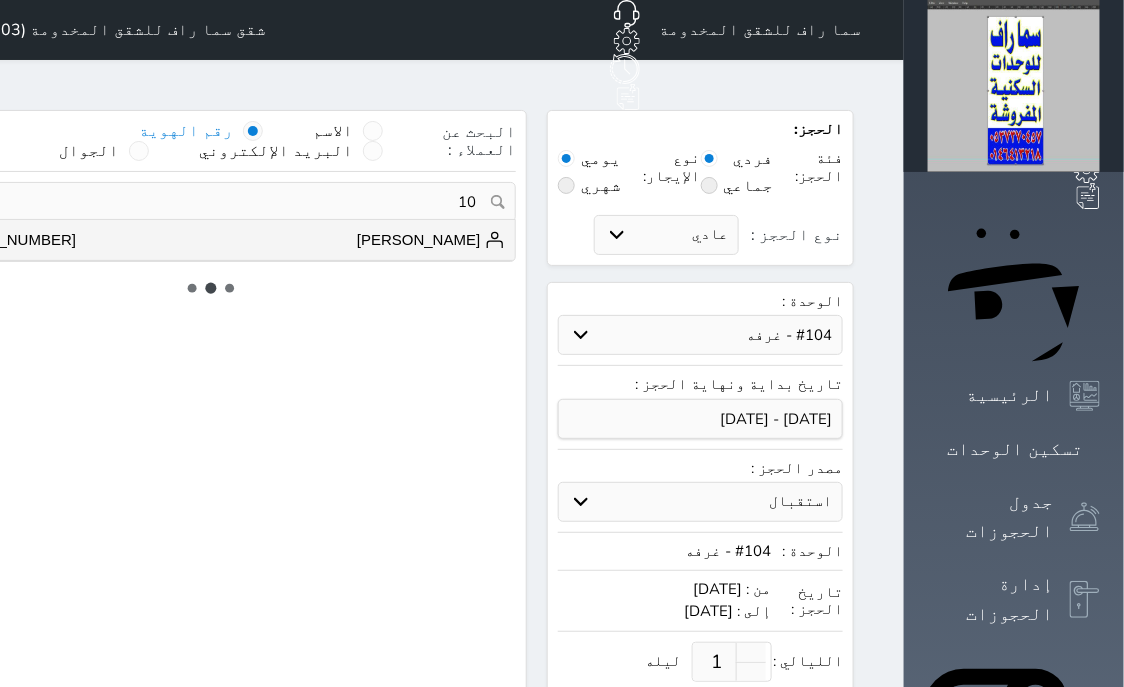 select on "113" 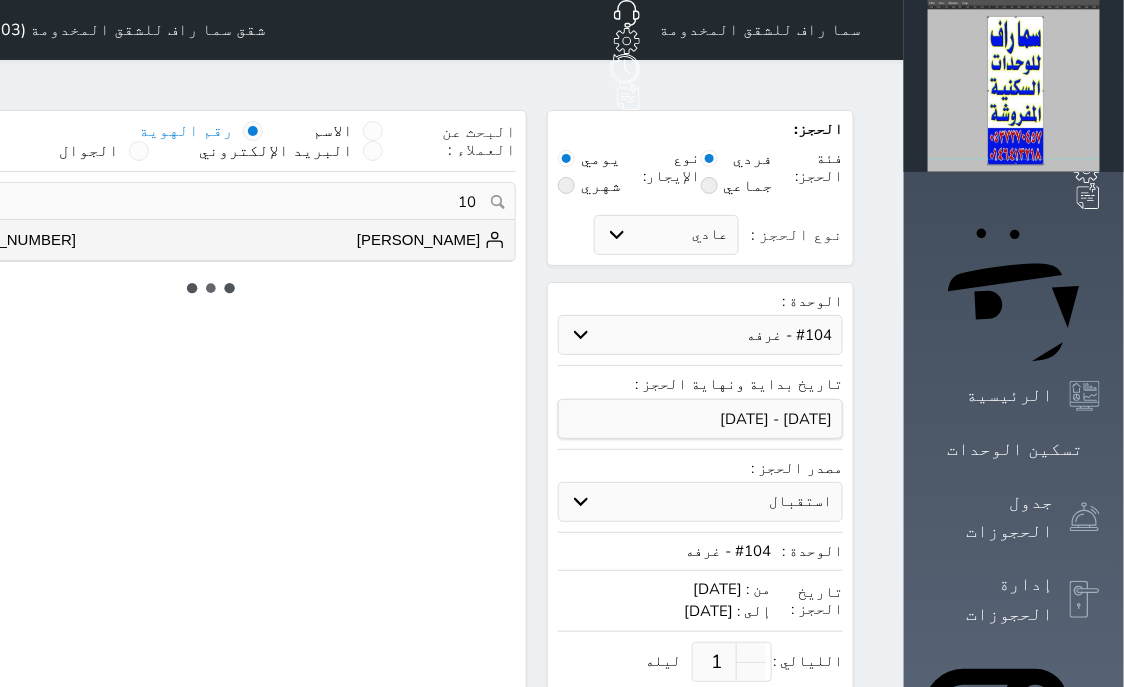 select on "1" 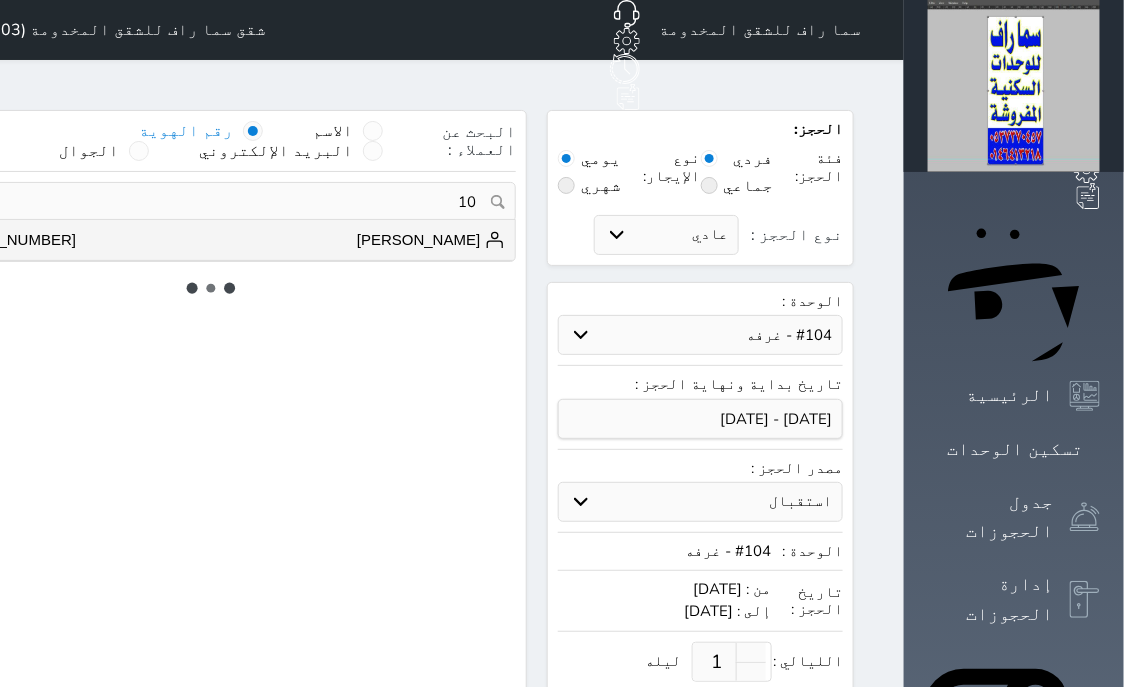 select 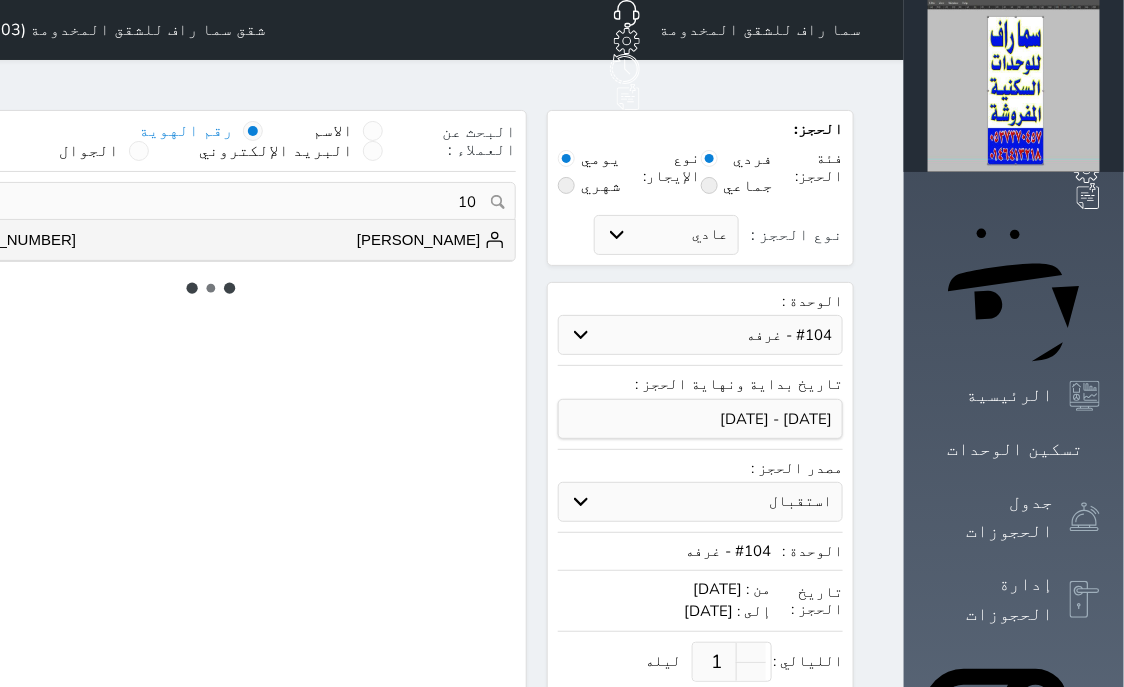 select on "7" 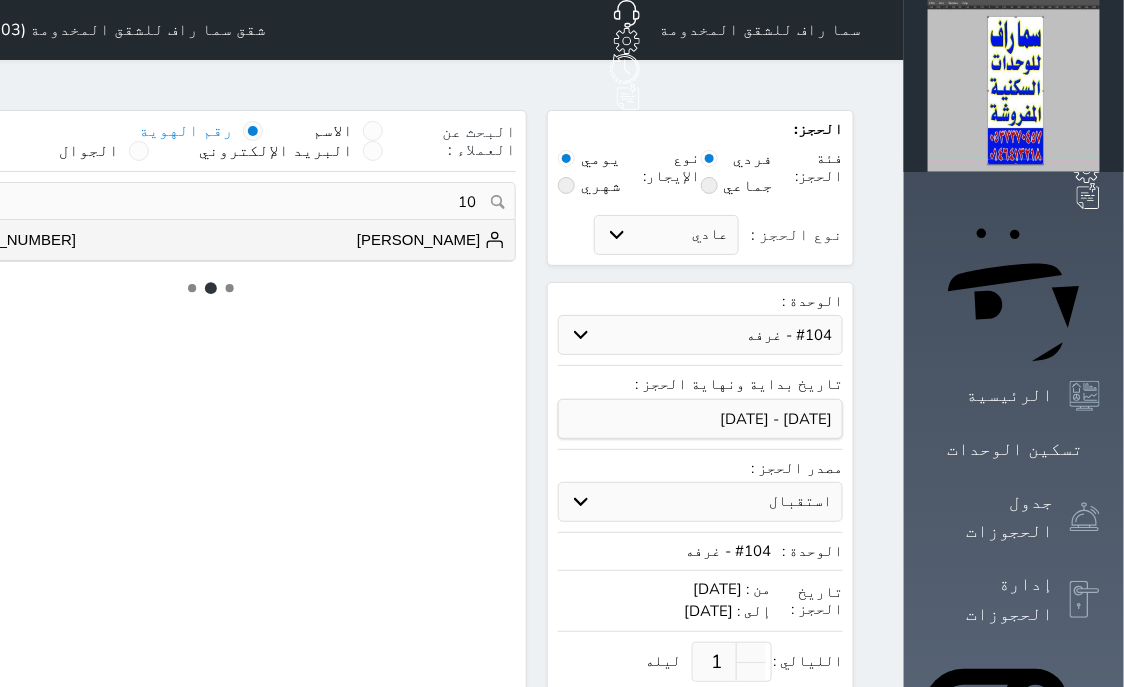 select 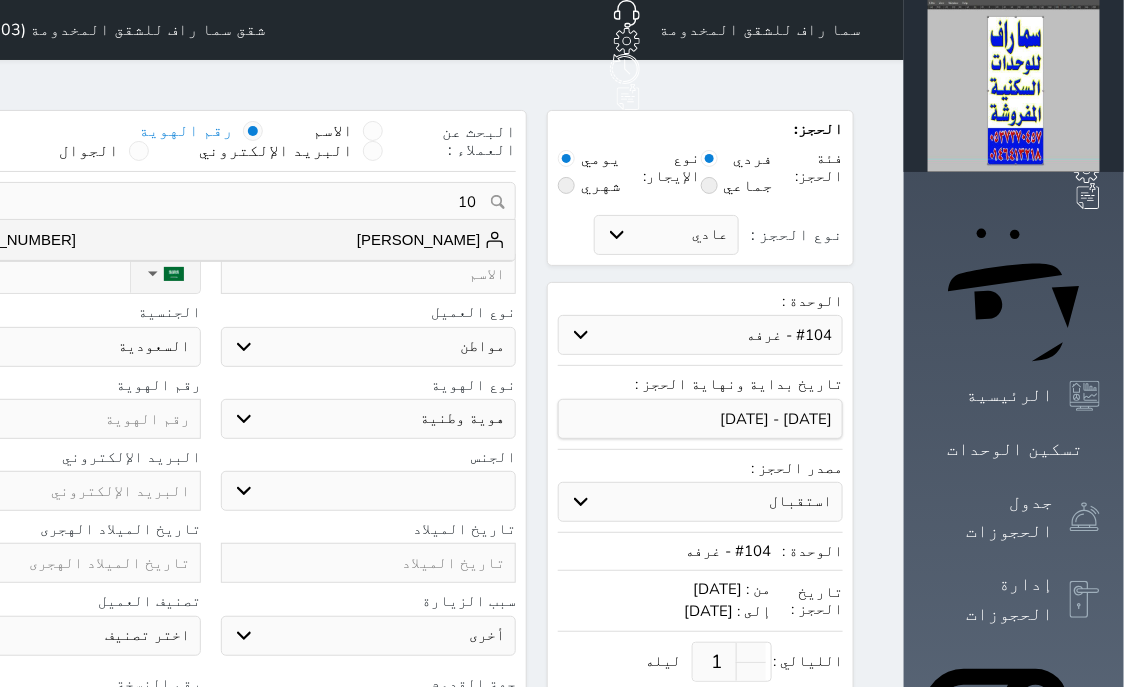 type on "101" 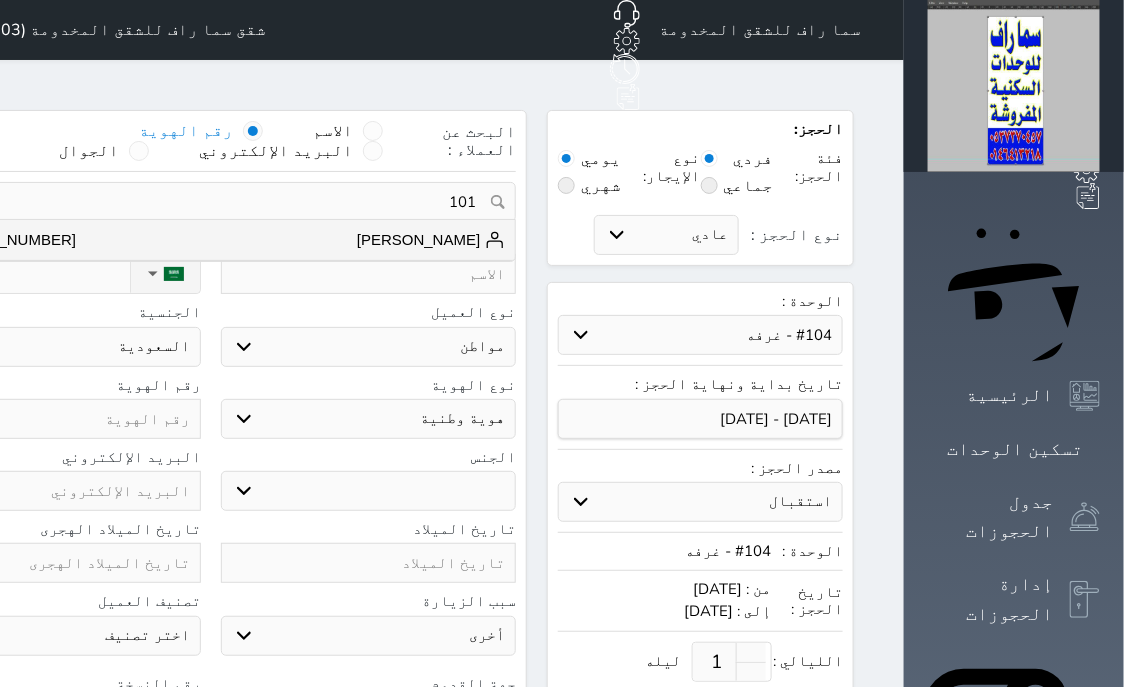 select 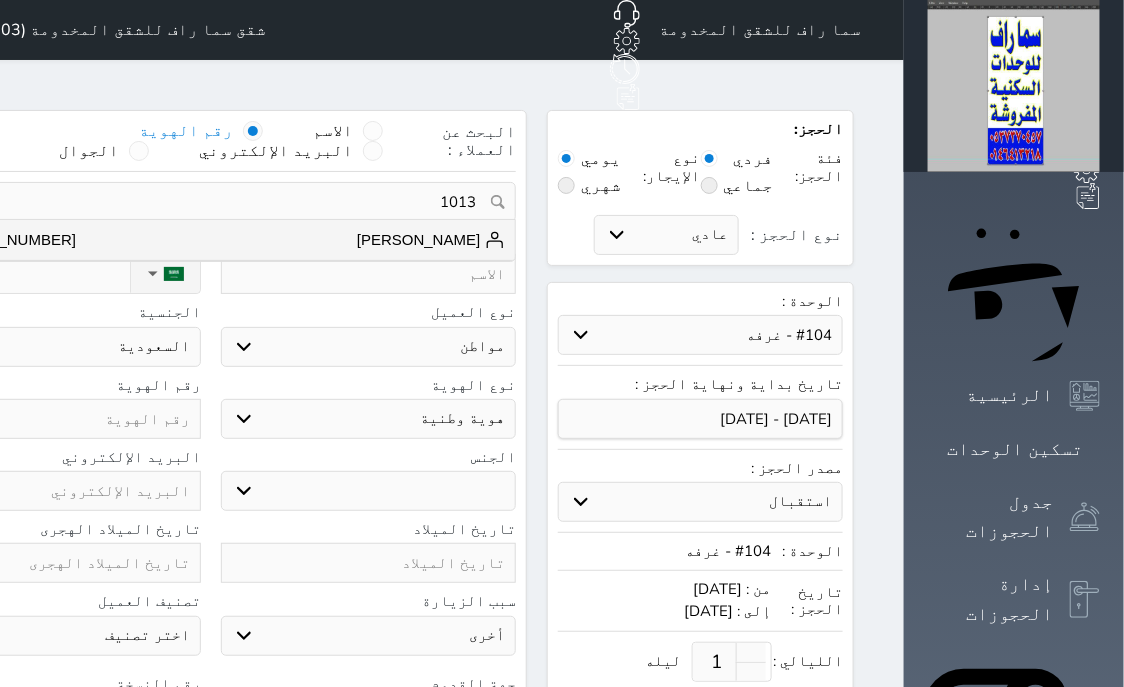 type on "10132" 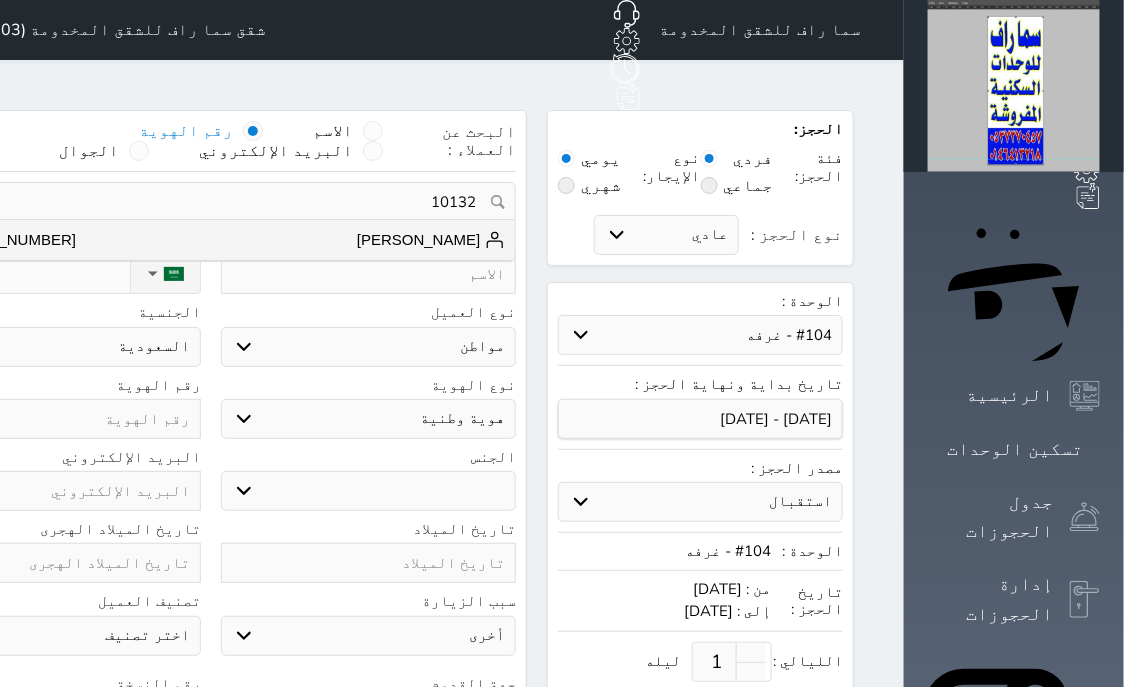 select 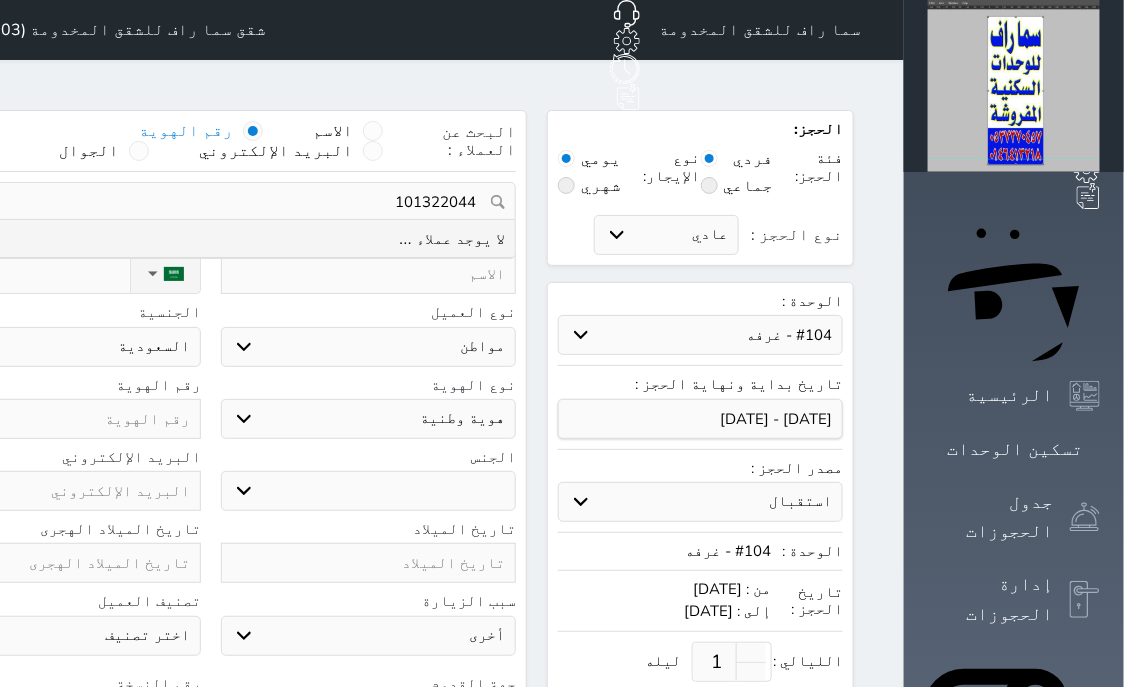 type on "1013220445" 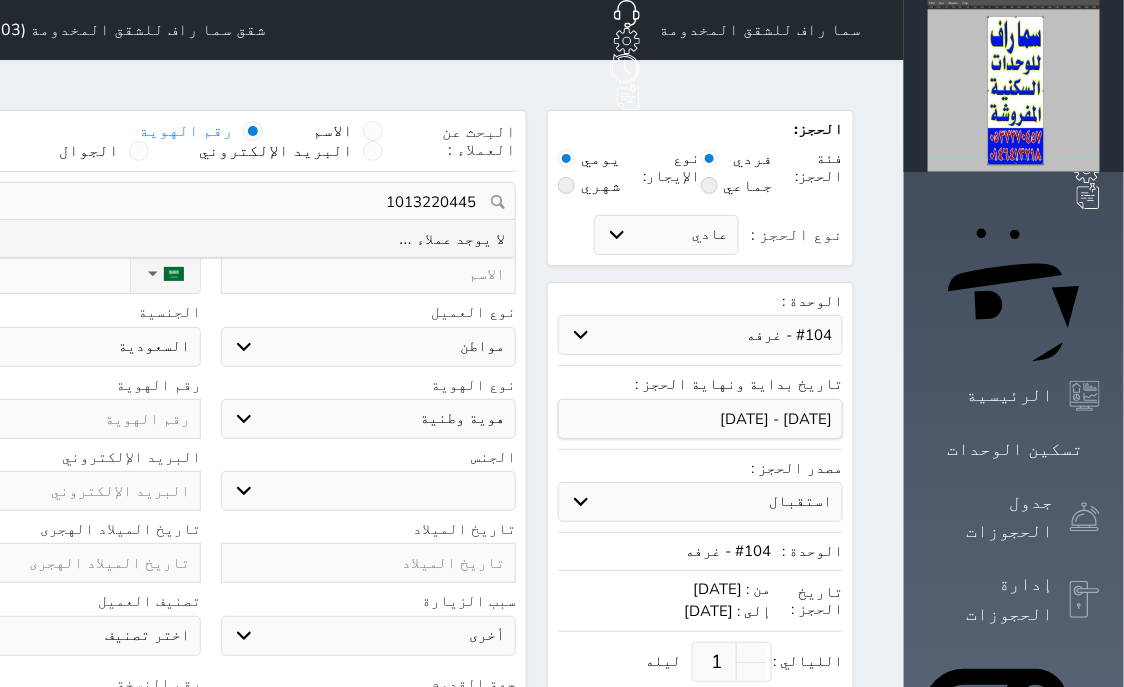 click on "1013220445" at bounding box center [210, 202] 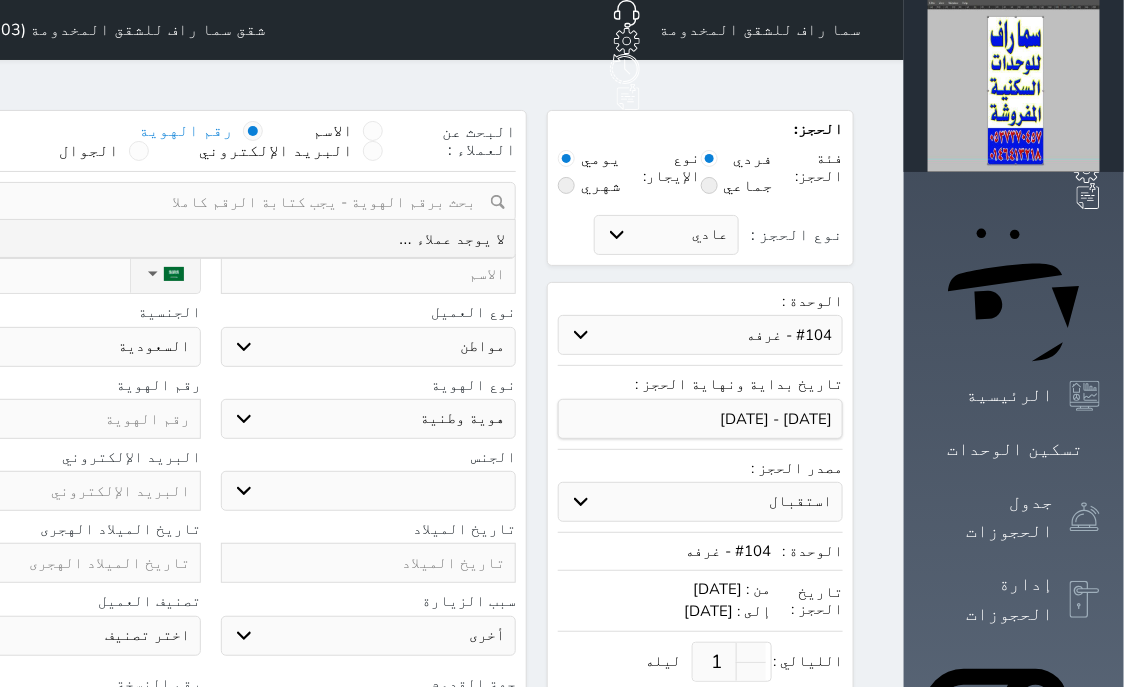 click at bounding box center (53, 419) 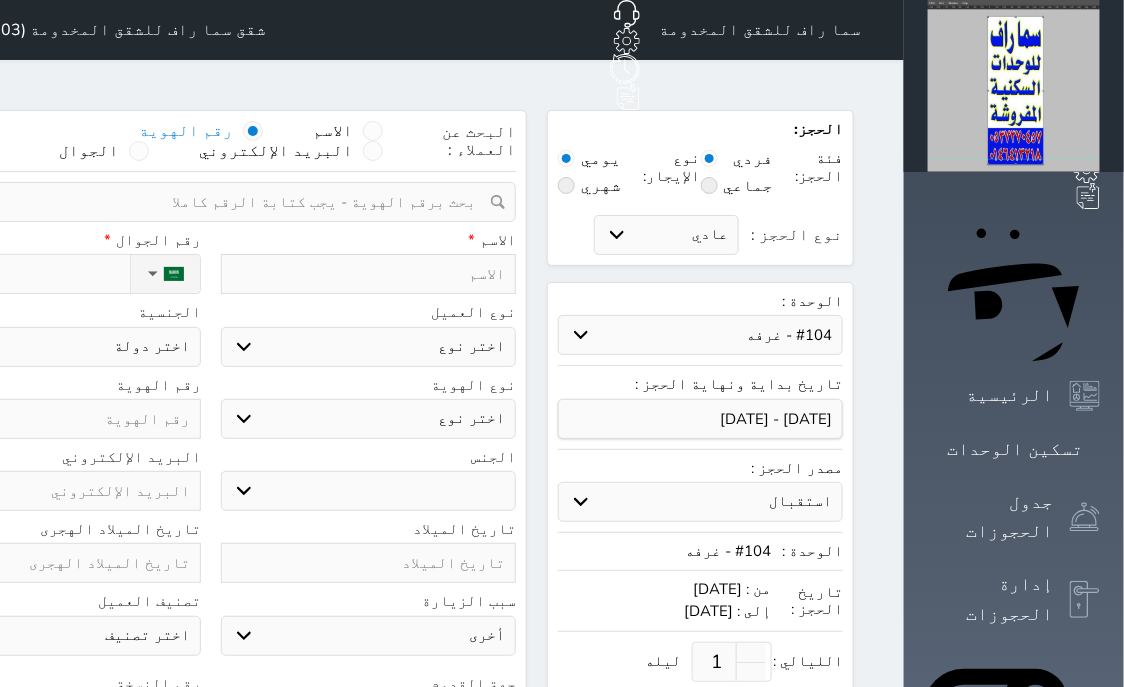 paste on "1013220445" 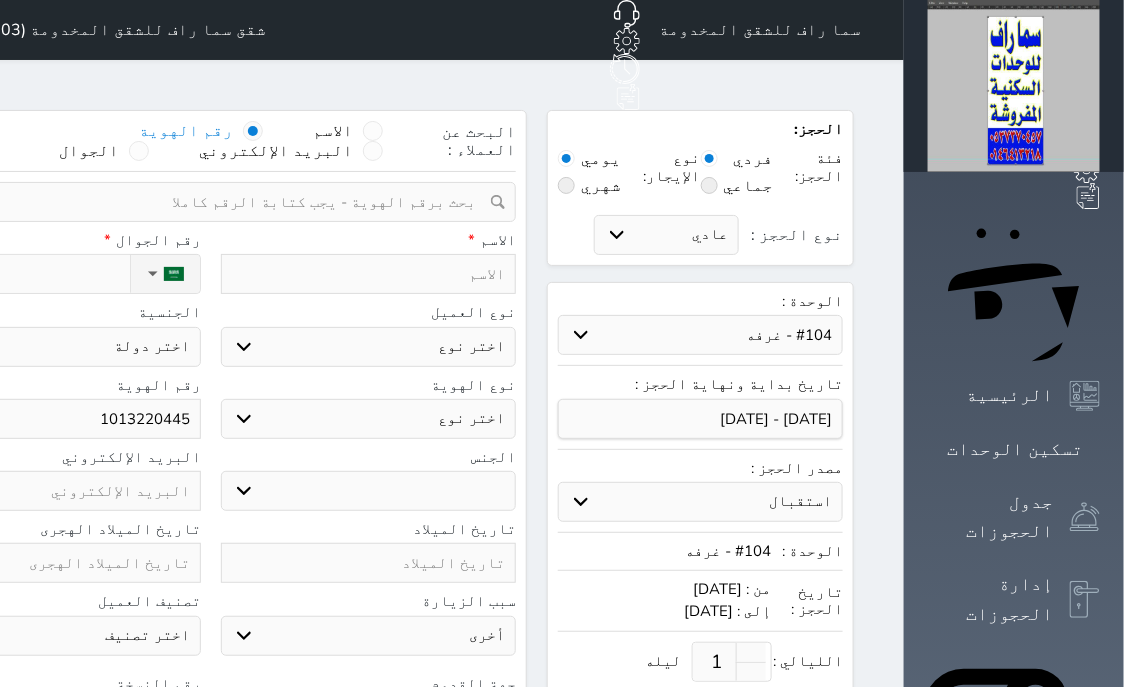 type on "1013220445" 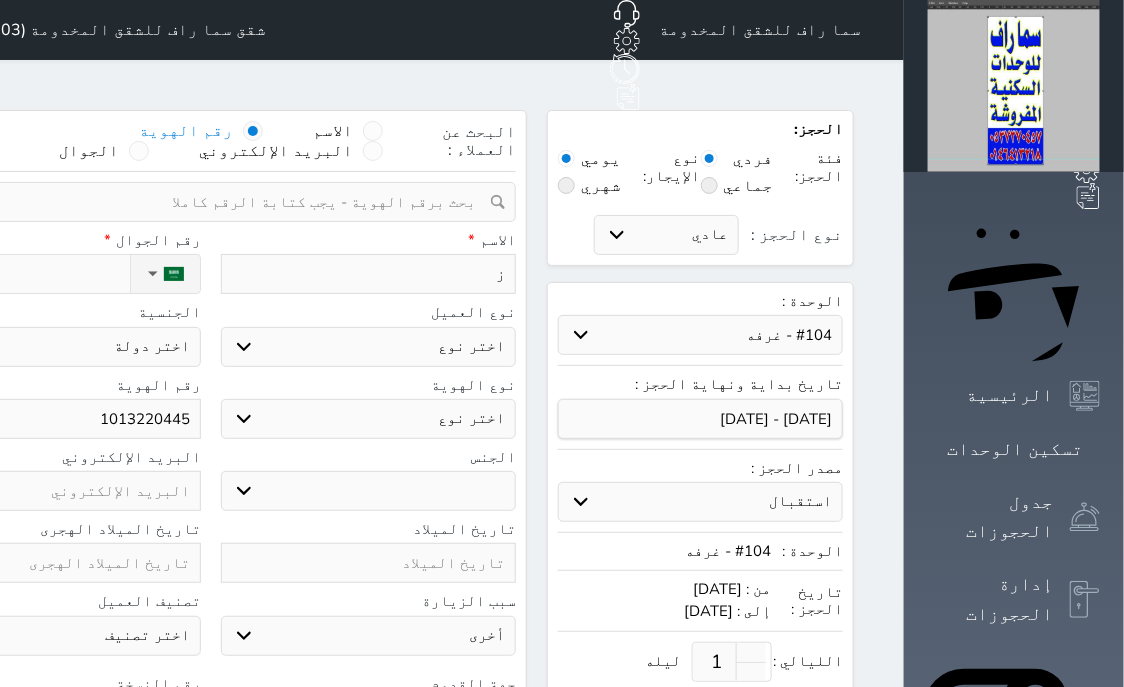type on "زي" 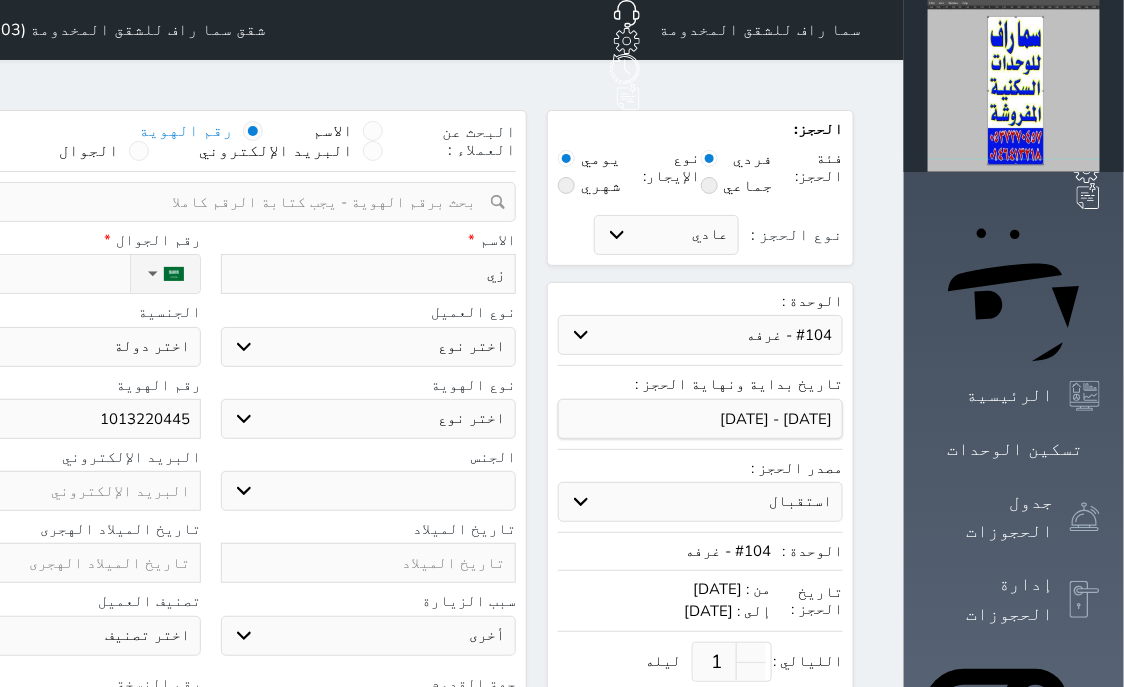 type on "زيا" 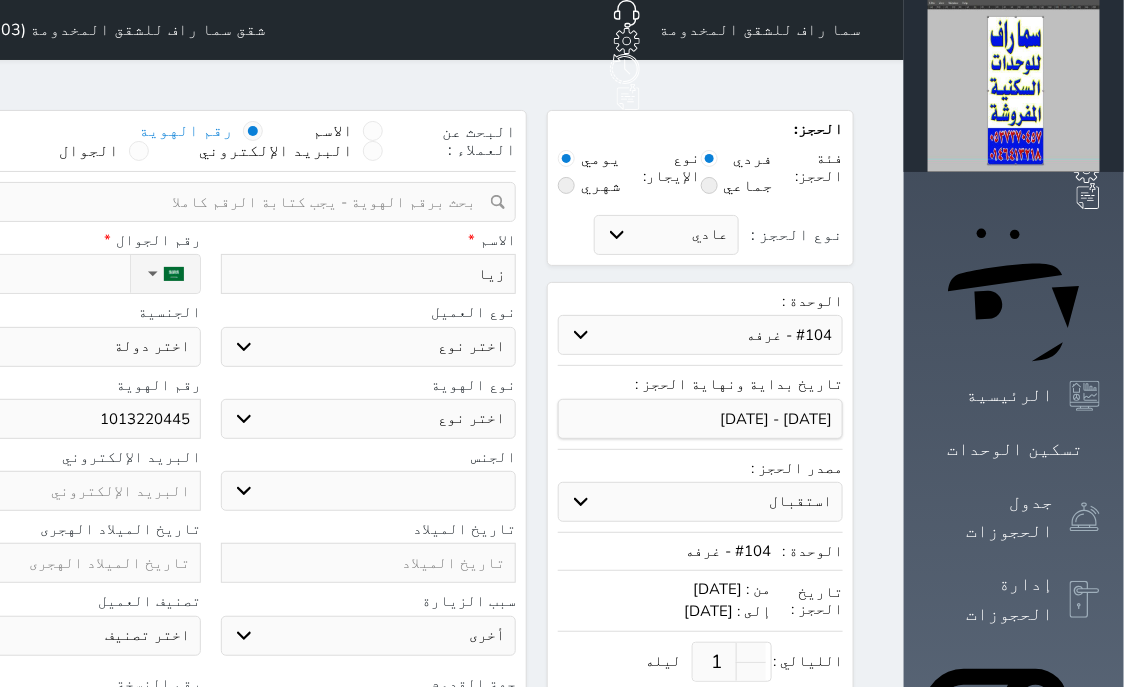 type on "زياد" 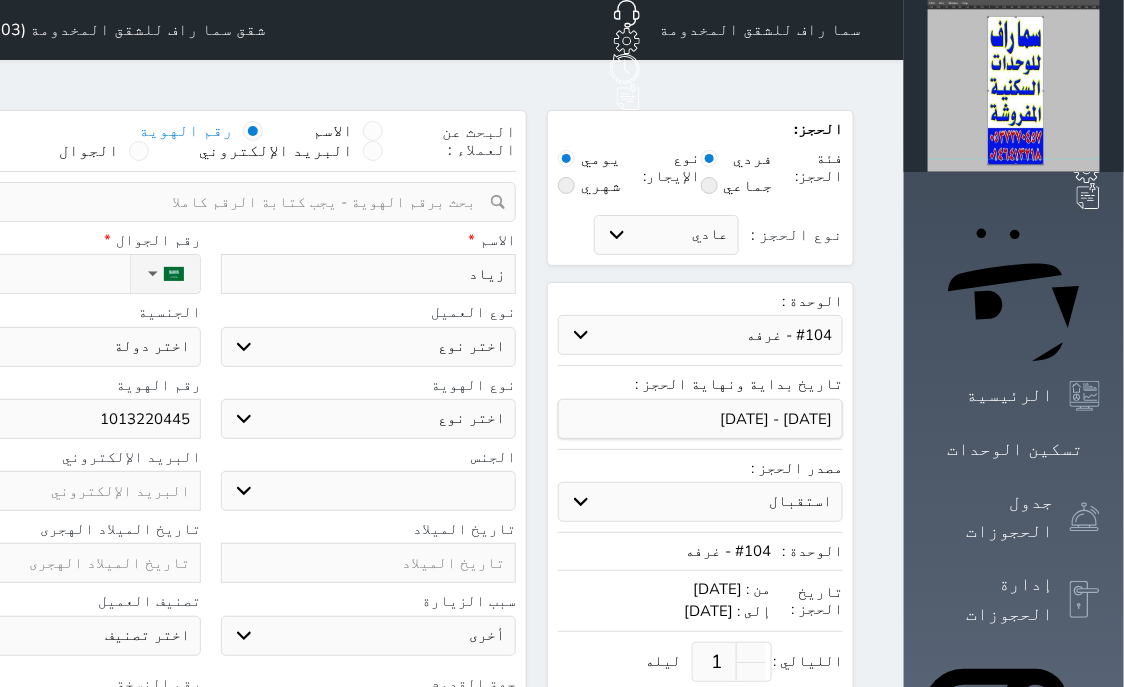 type on "زياد" 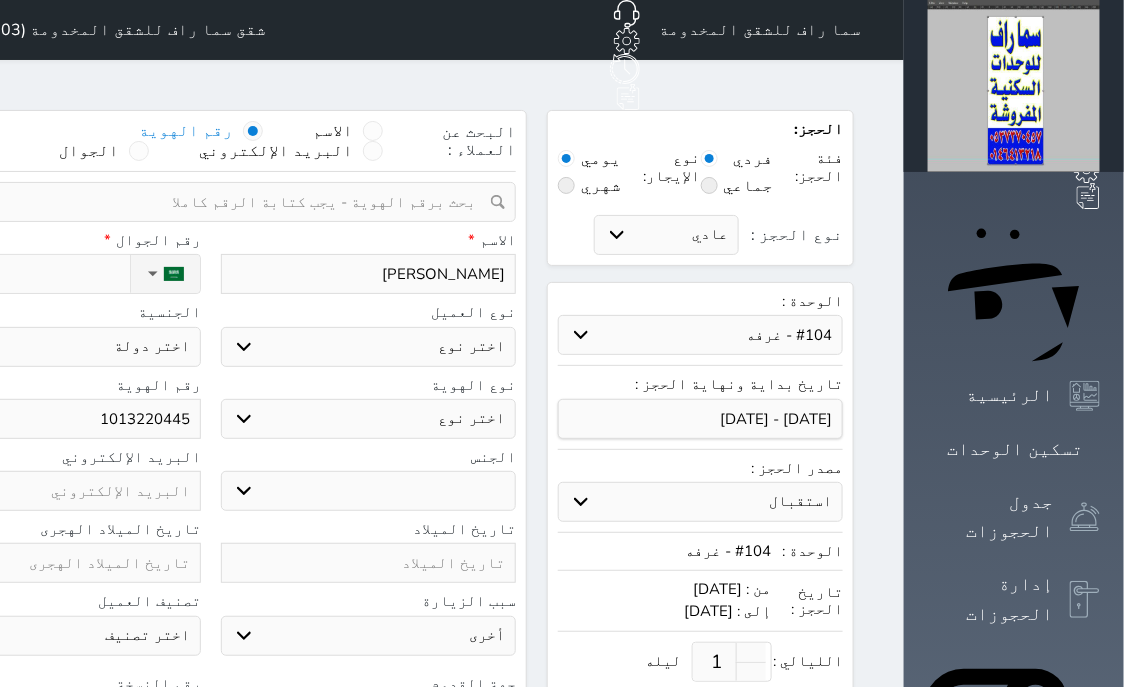 type on "[PERSON_NAME]" 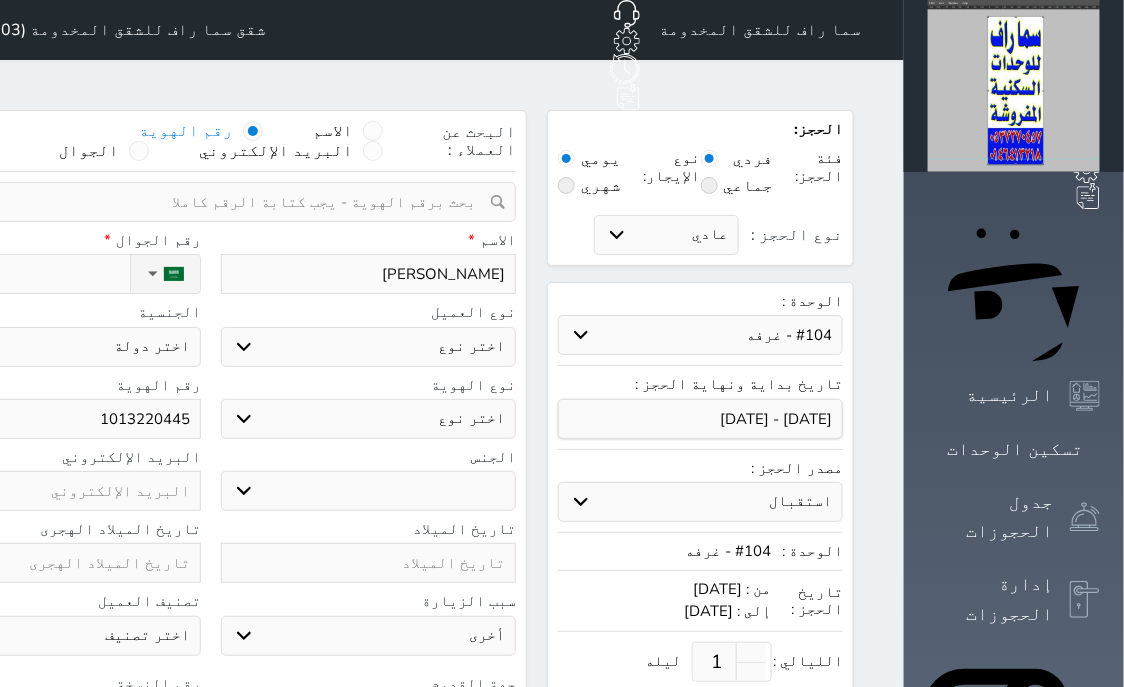type on "[PERSON_NAME]" 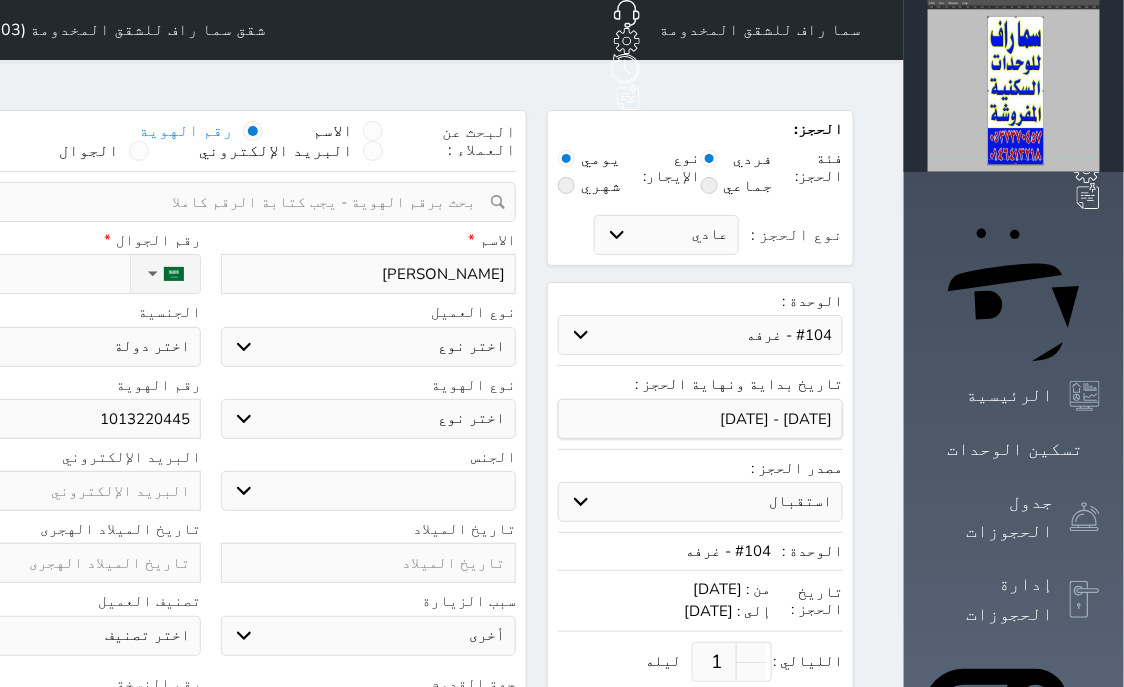 select 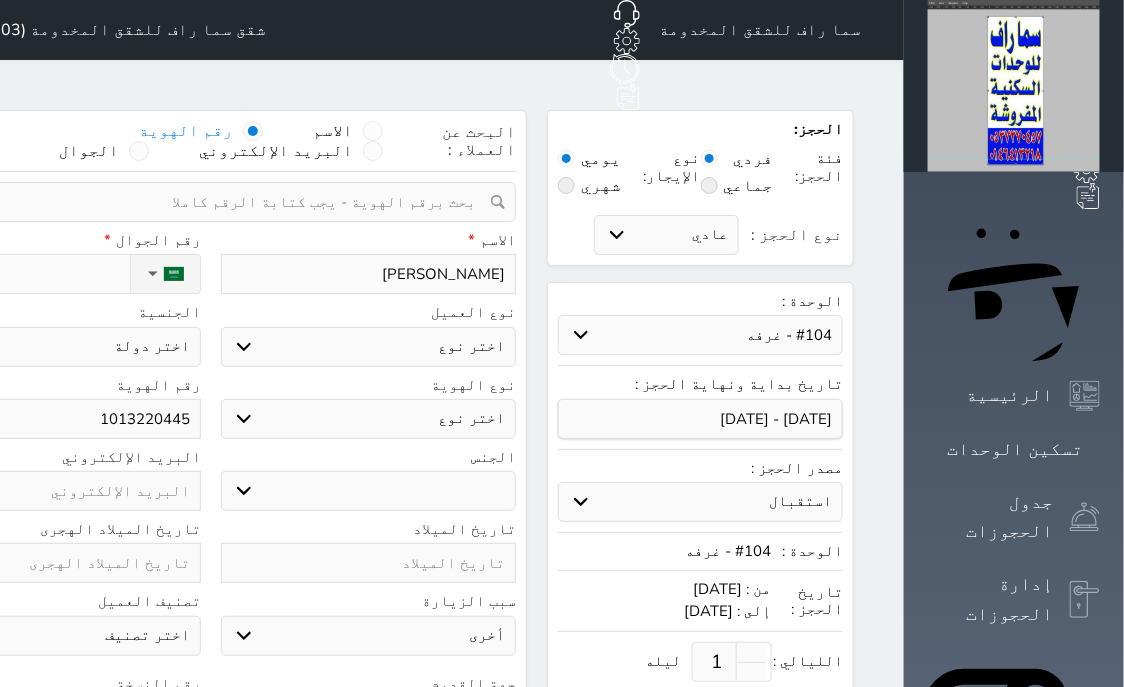 type on "[PERSON_NAME]" 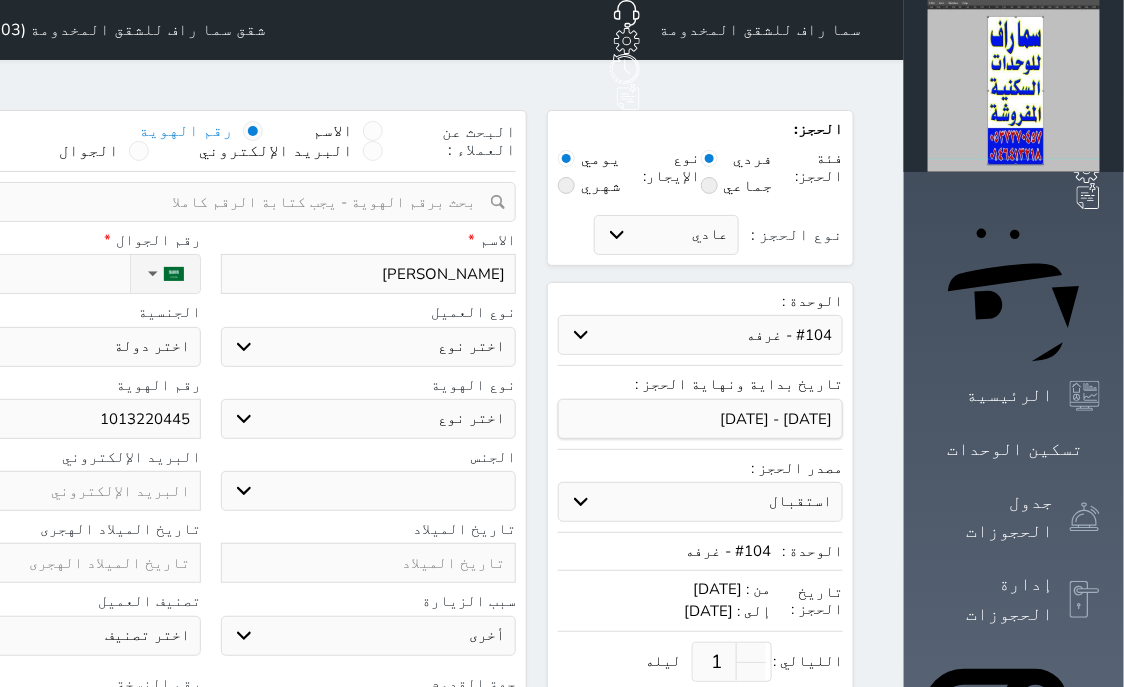 select 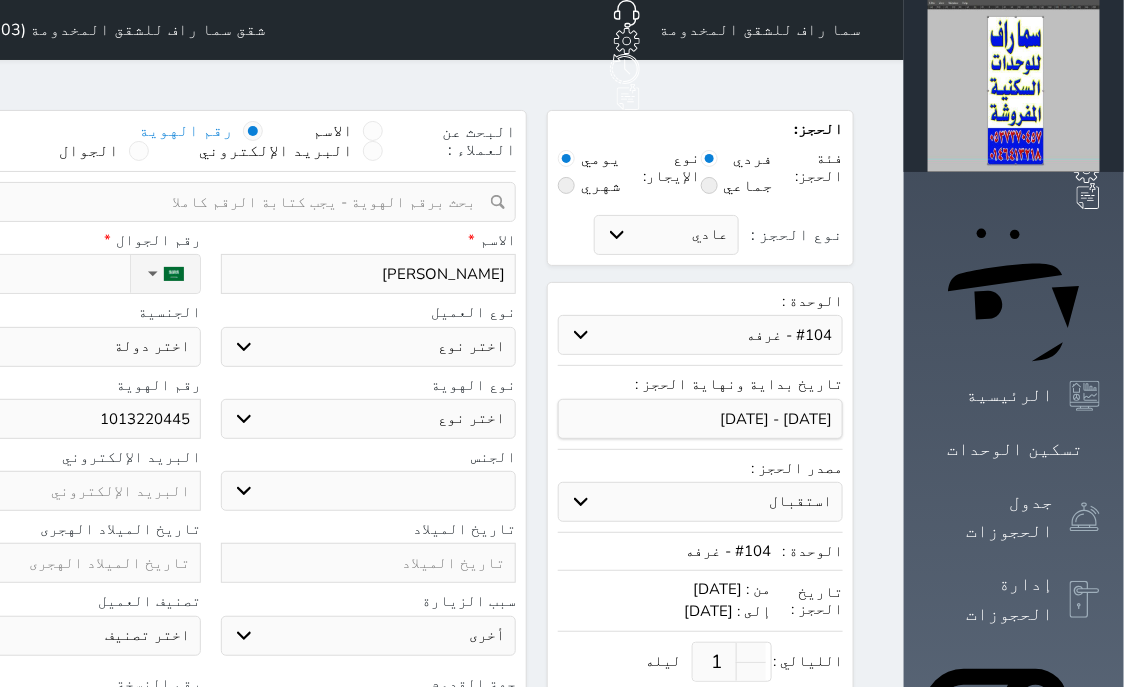select 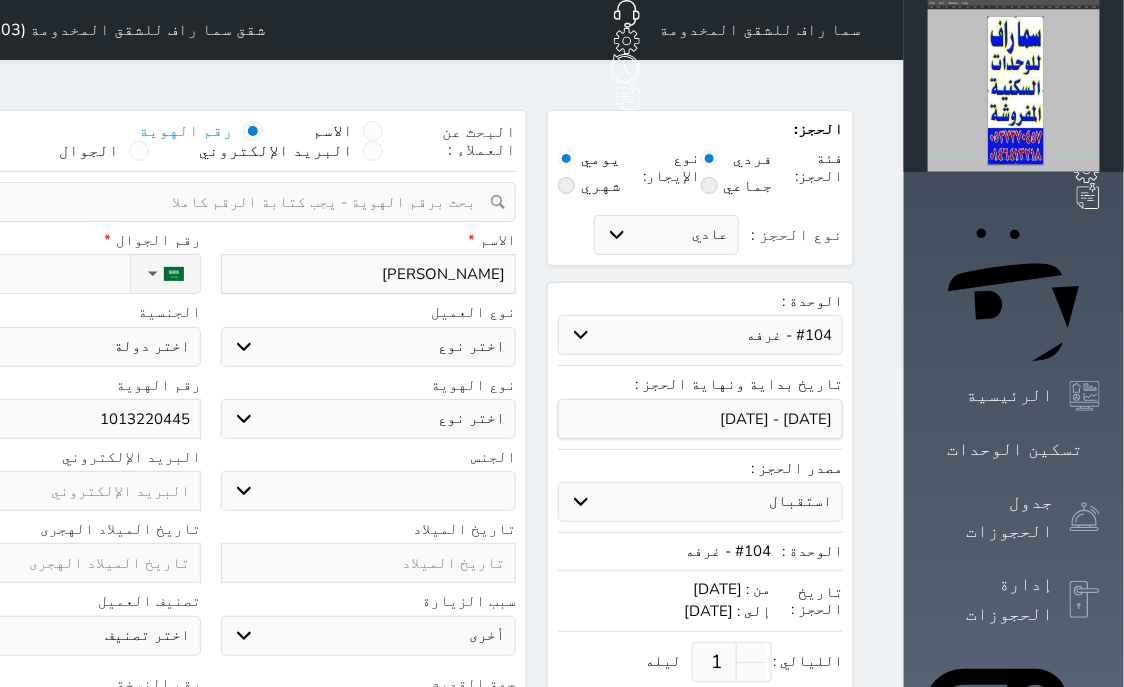 type on "[PERSON_NAME]" 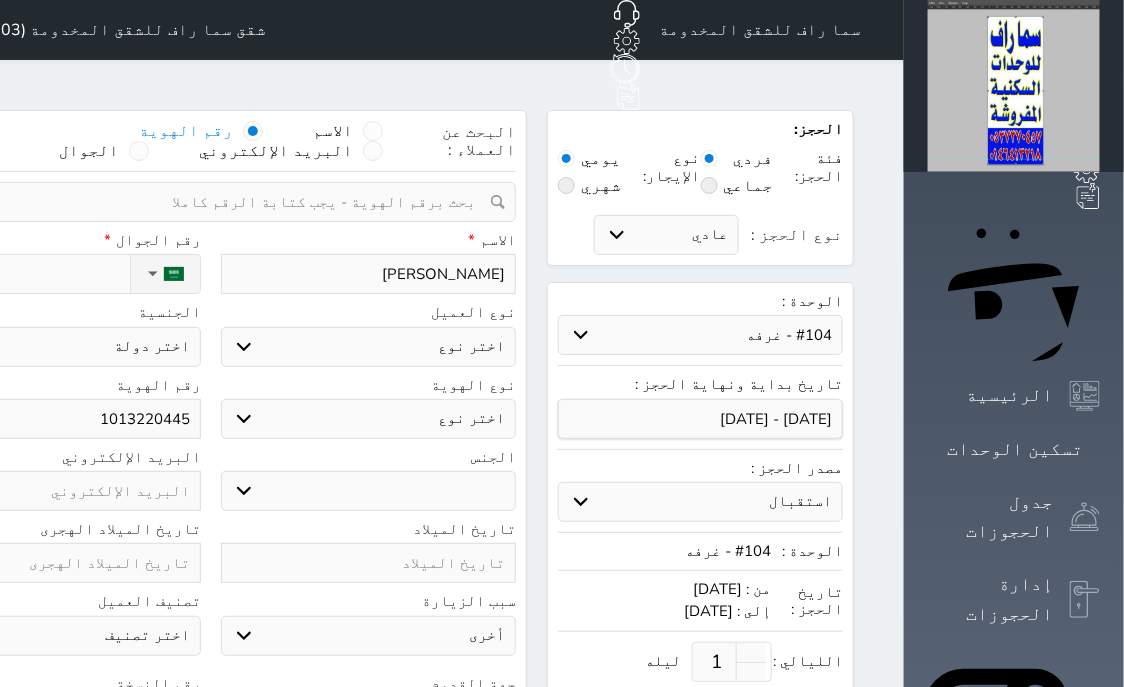 type on "[PERSON_NAME] ا" 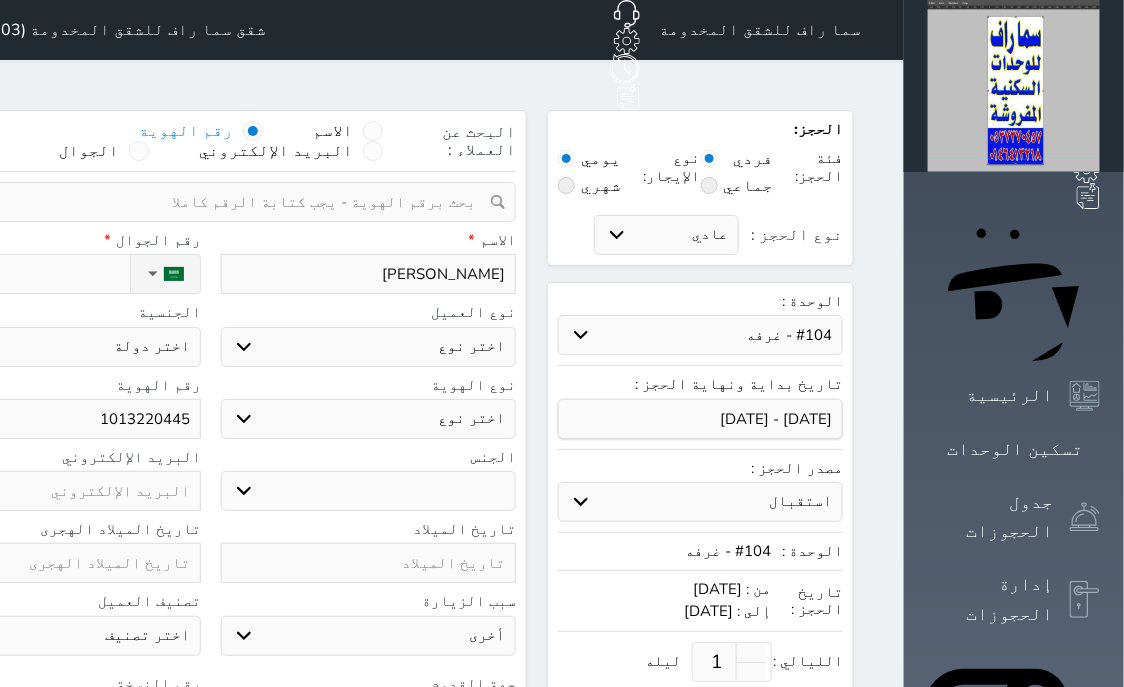 select 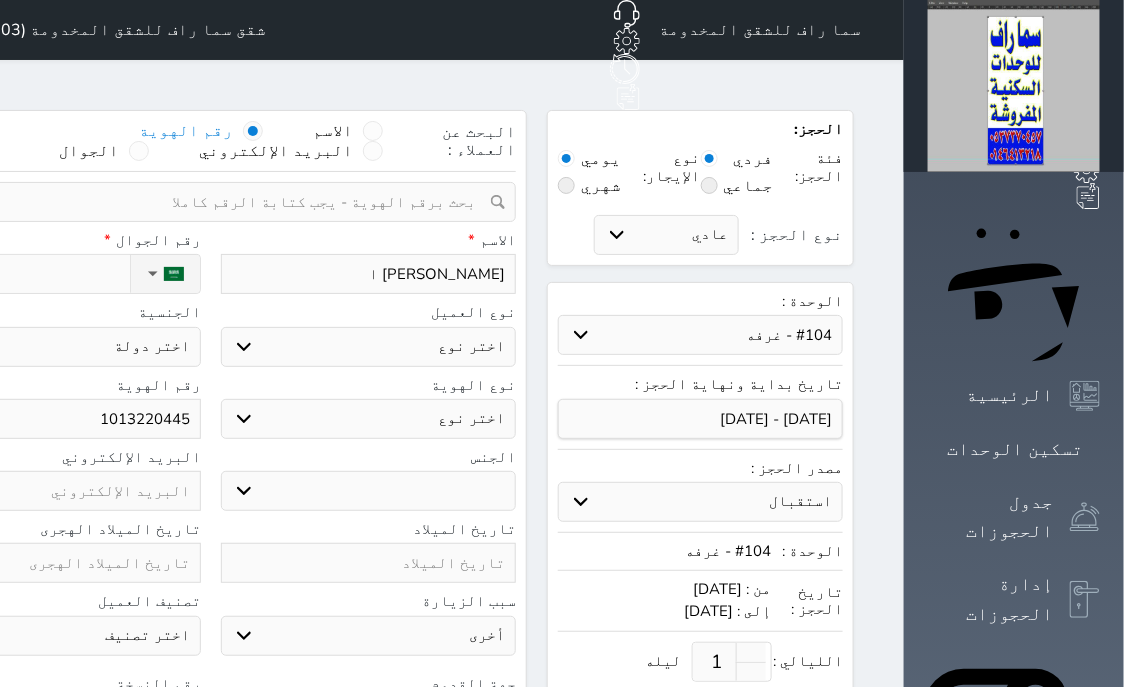 type on "[PERSON_NAME]" 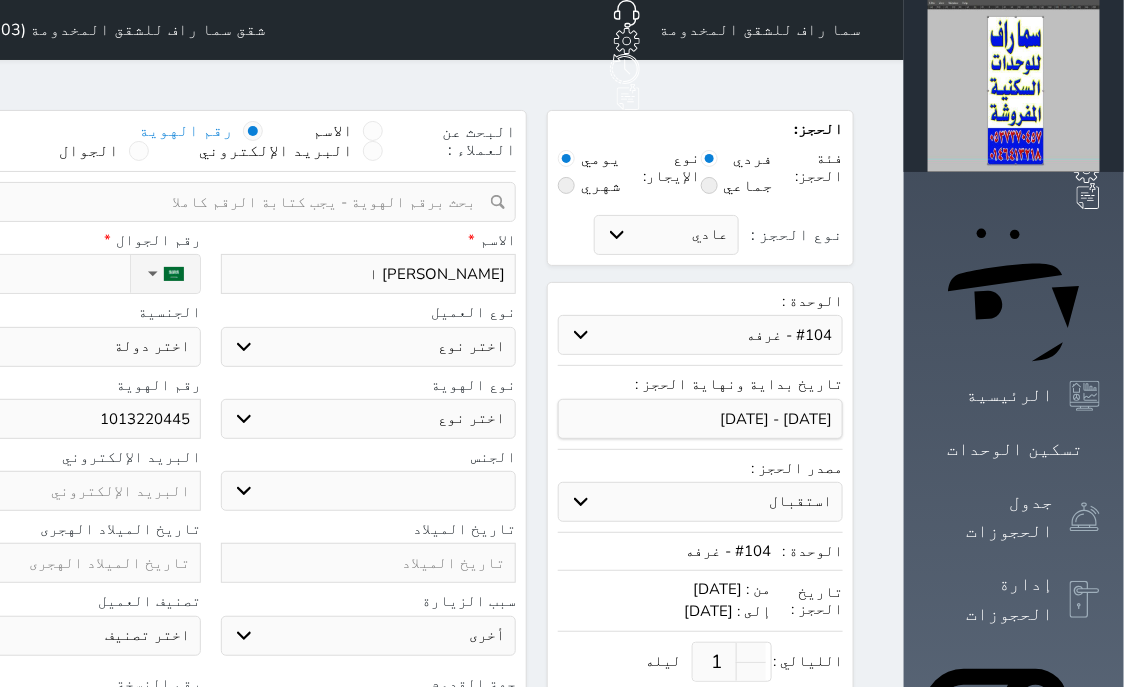 select 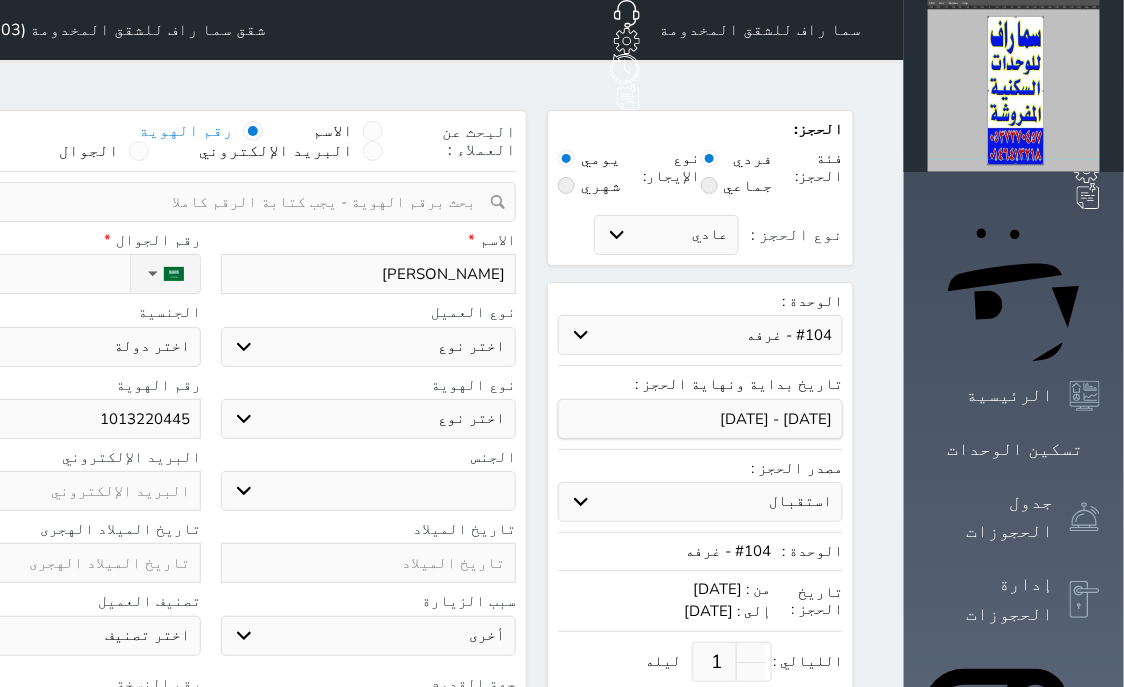 type on "[PERSON_NAME]" 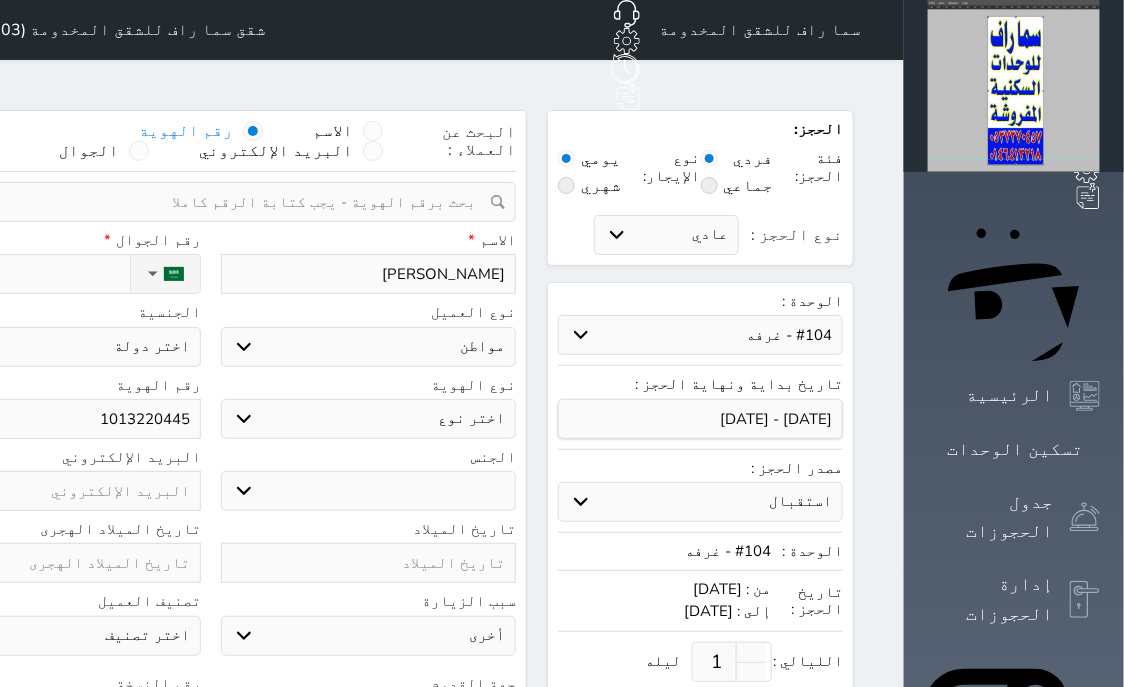 select on "113" 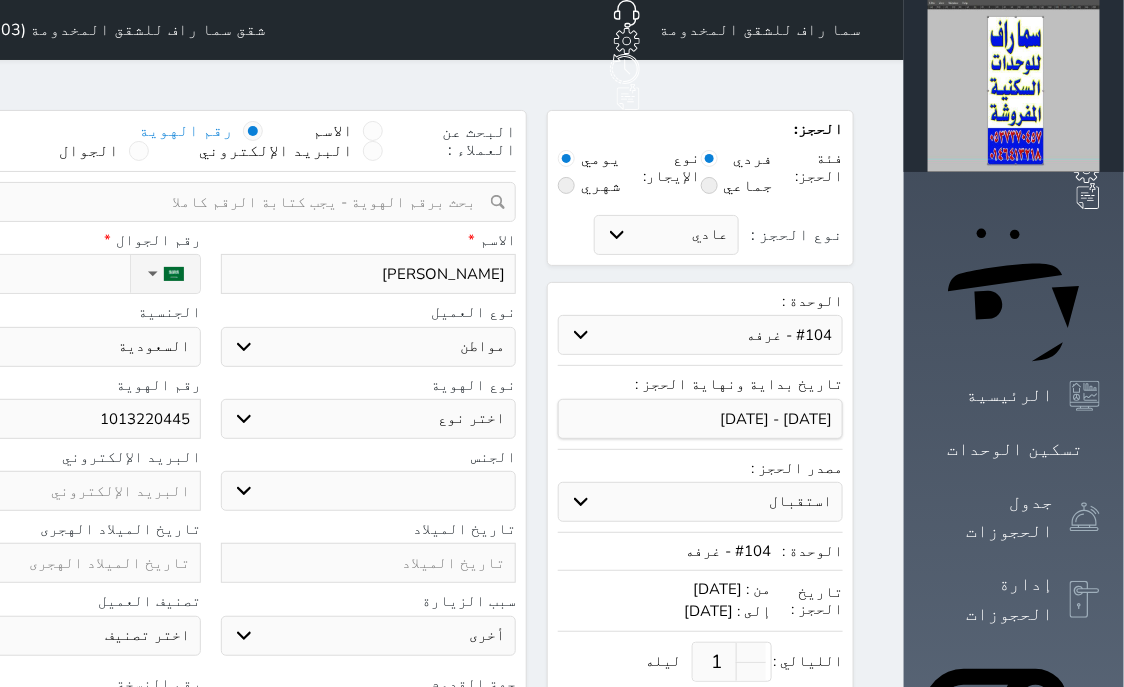 click on "اختر نوع   هوية وطنية هوية عائلية جواز السفر" at bounding box center [369, 419] 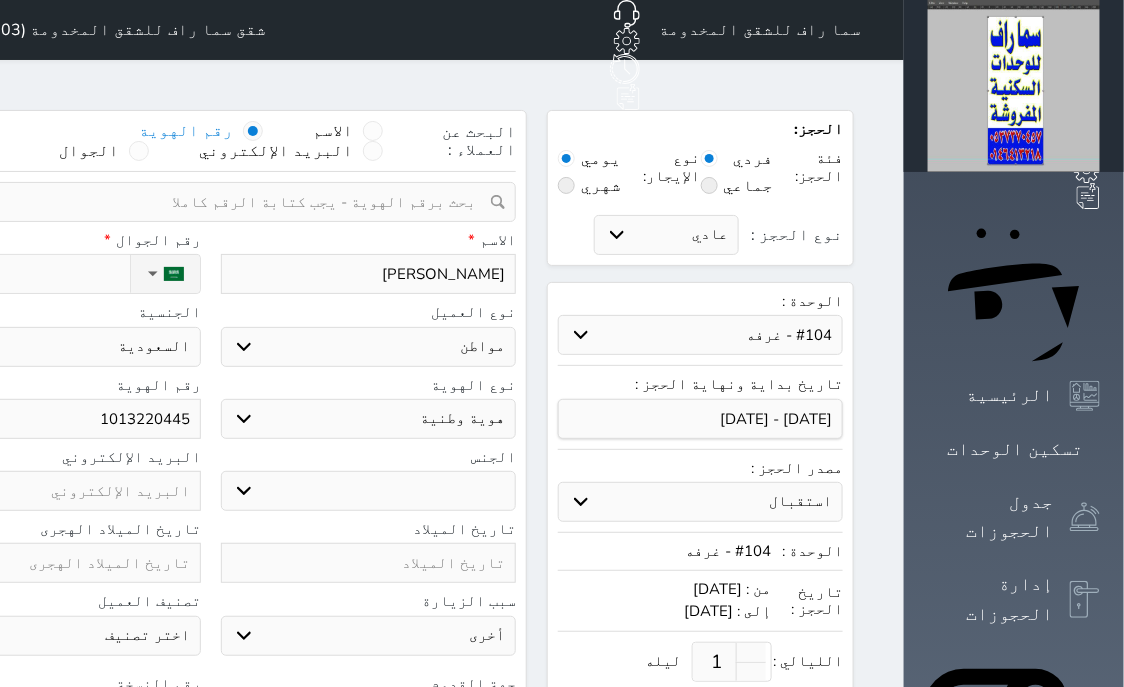 select 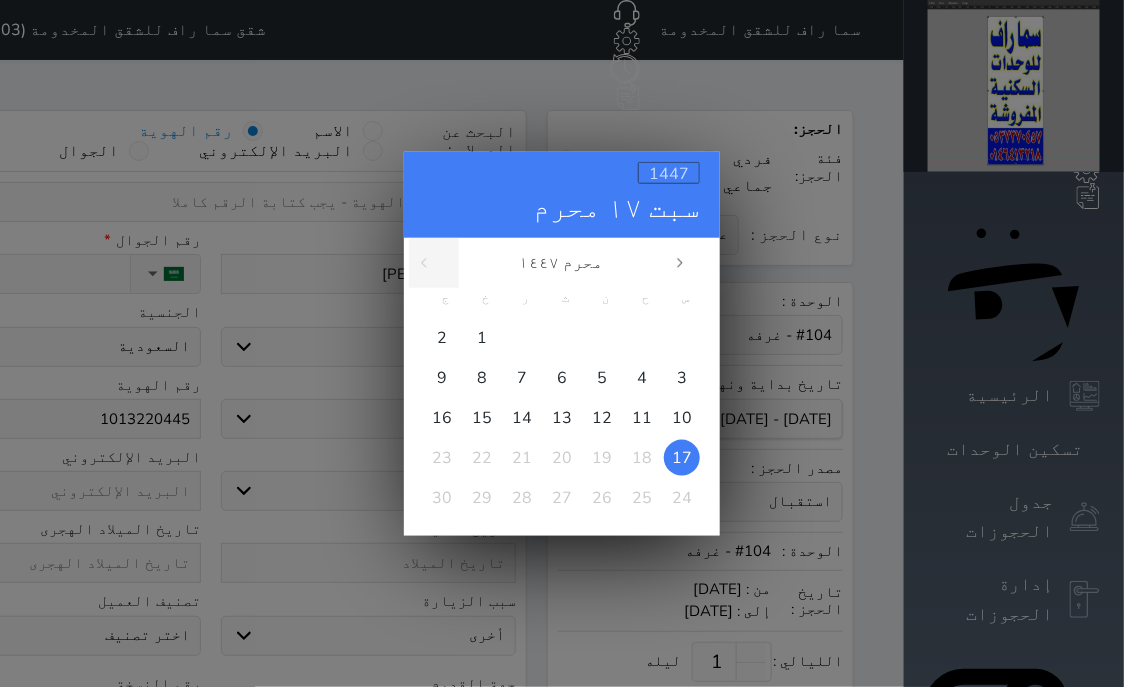 click on "1447" at bounding box center (669, 173) 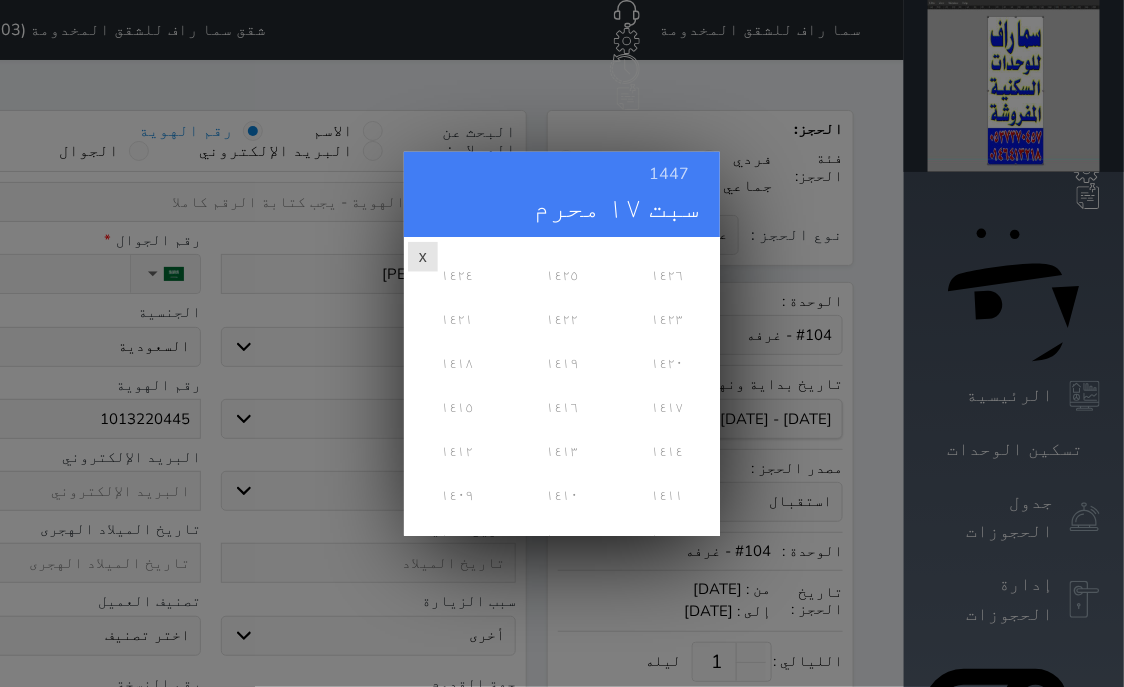 scroll, scrollTop: 643, scrollLeft: 0, axis: vertical 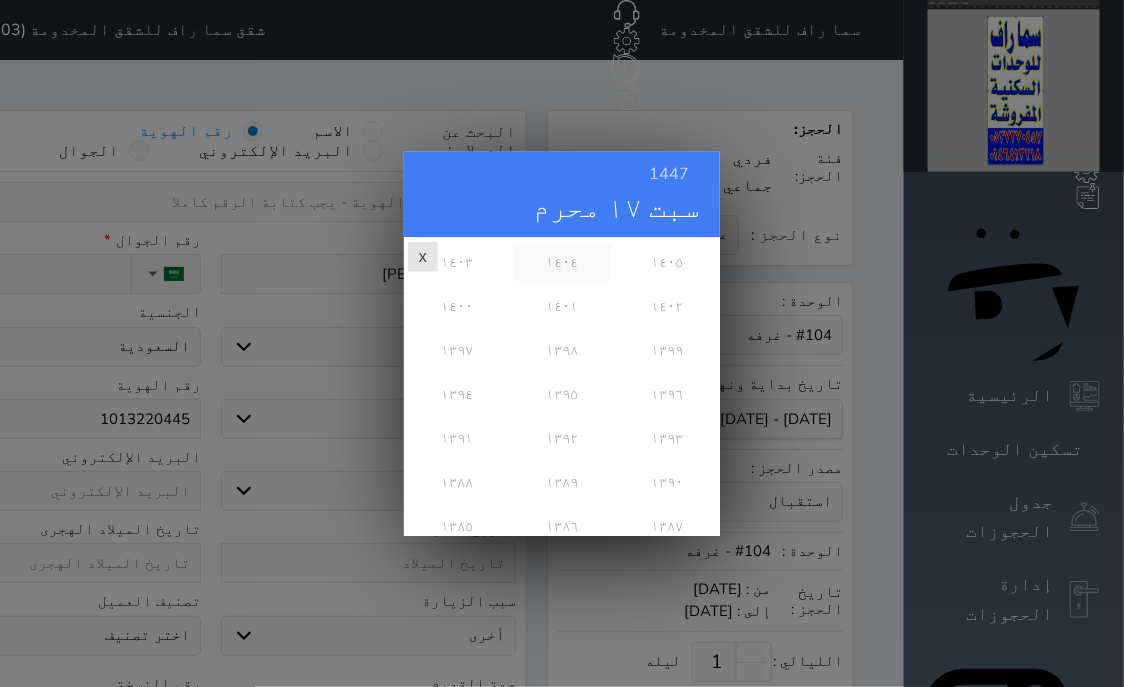click on "١٤٠٤" at bounding box center [561, 262] 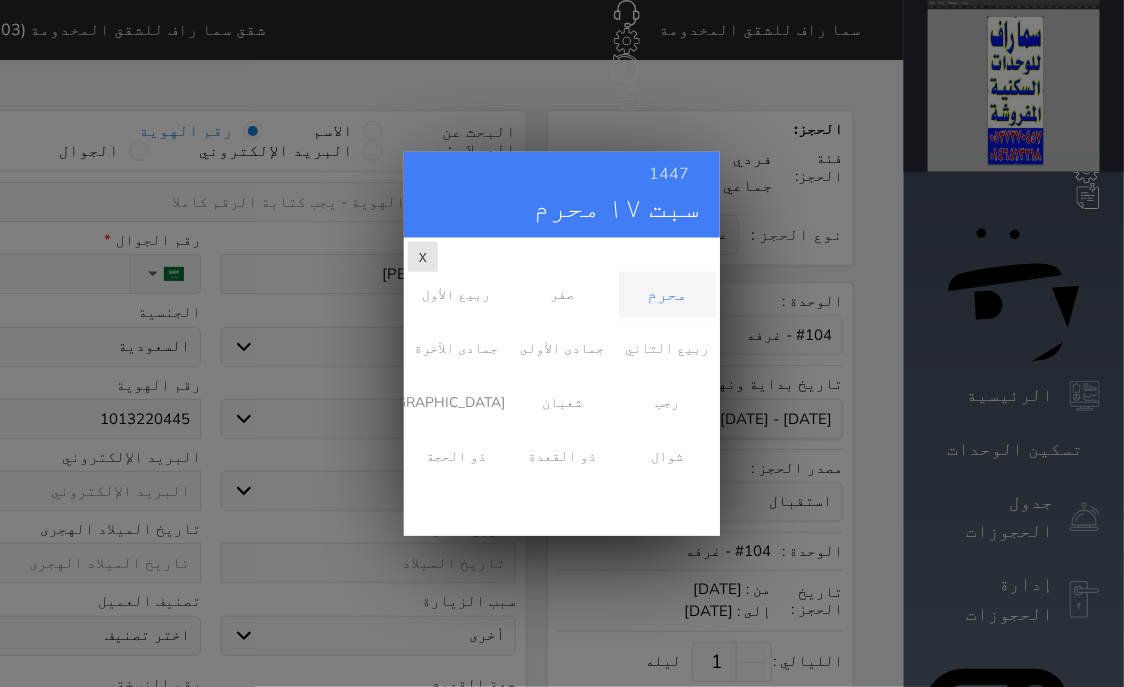 scroll, scrollTop: 0, scrollLeft: 0, axis: both 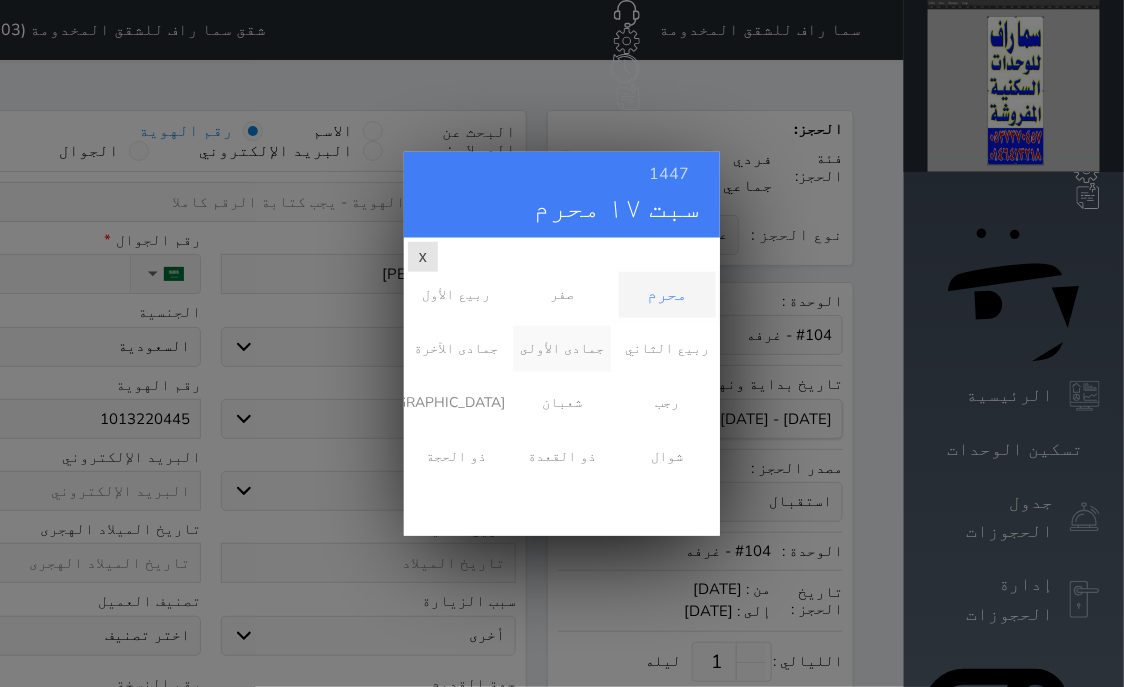 click on "جمادى الأولى" at bounding box center [561, 348] 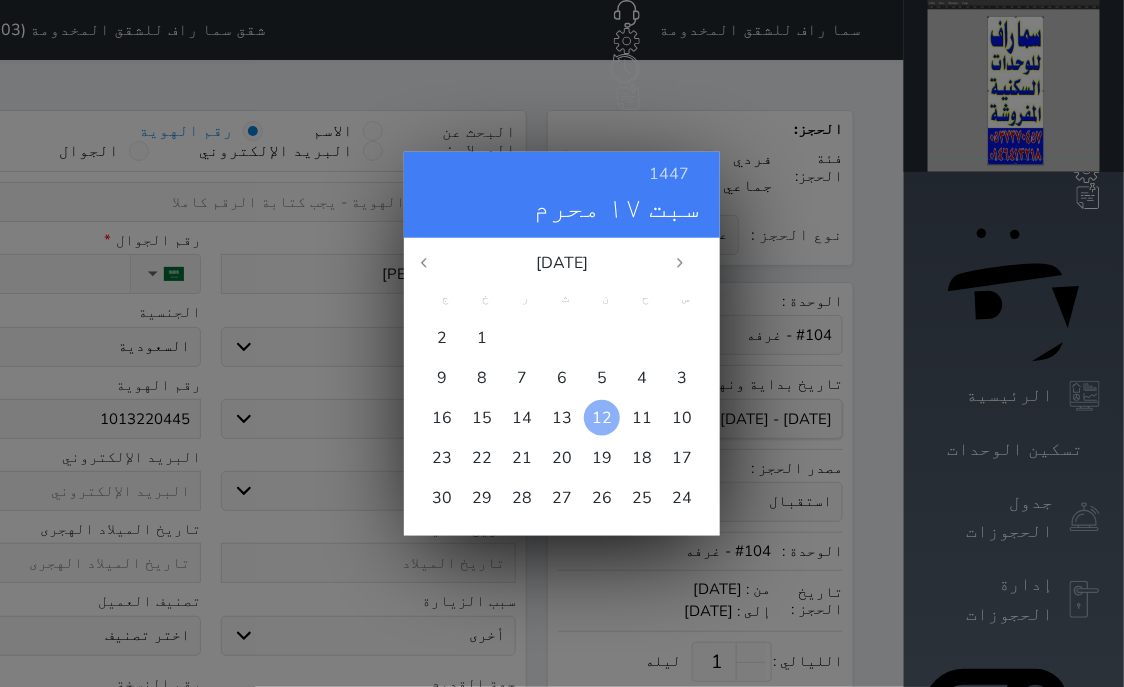click on "12" at bounding box center [602, 417] 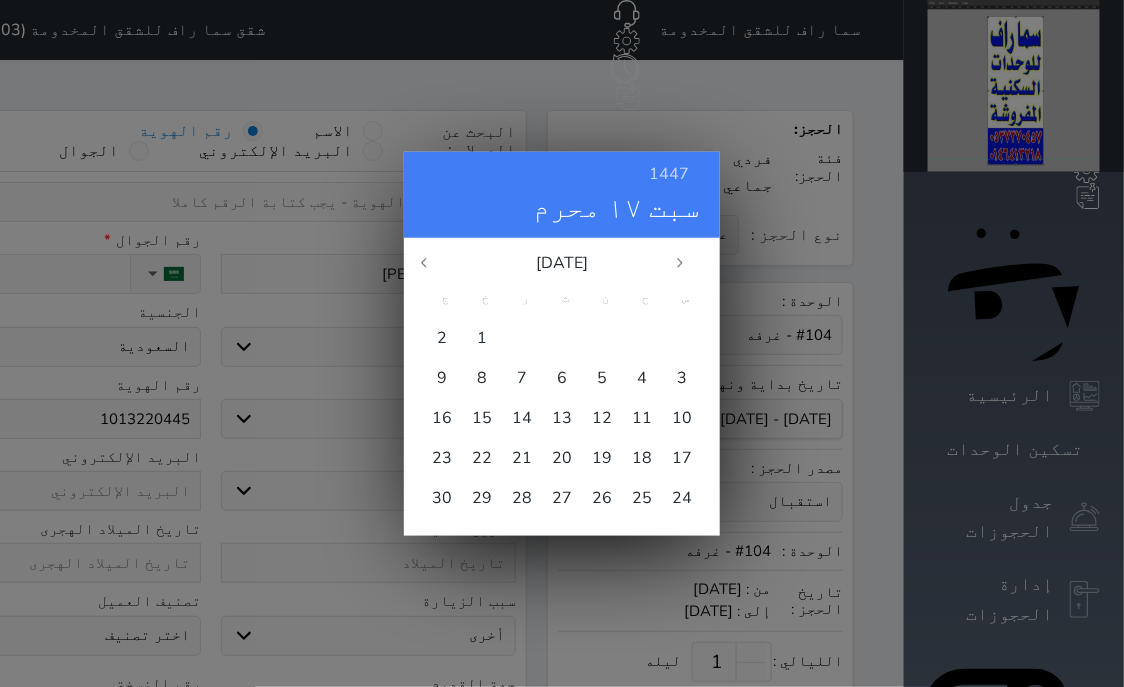 type on "[DATE]" 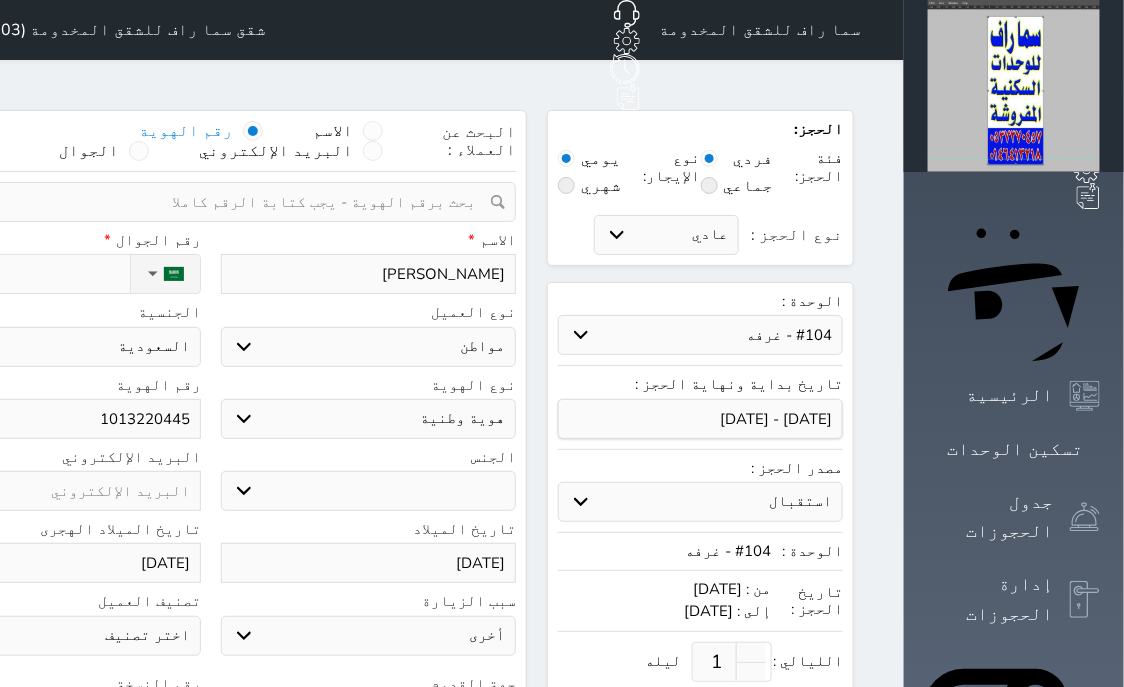 click on "نوع الحجز :" at bounding box center (17, 274) 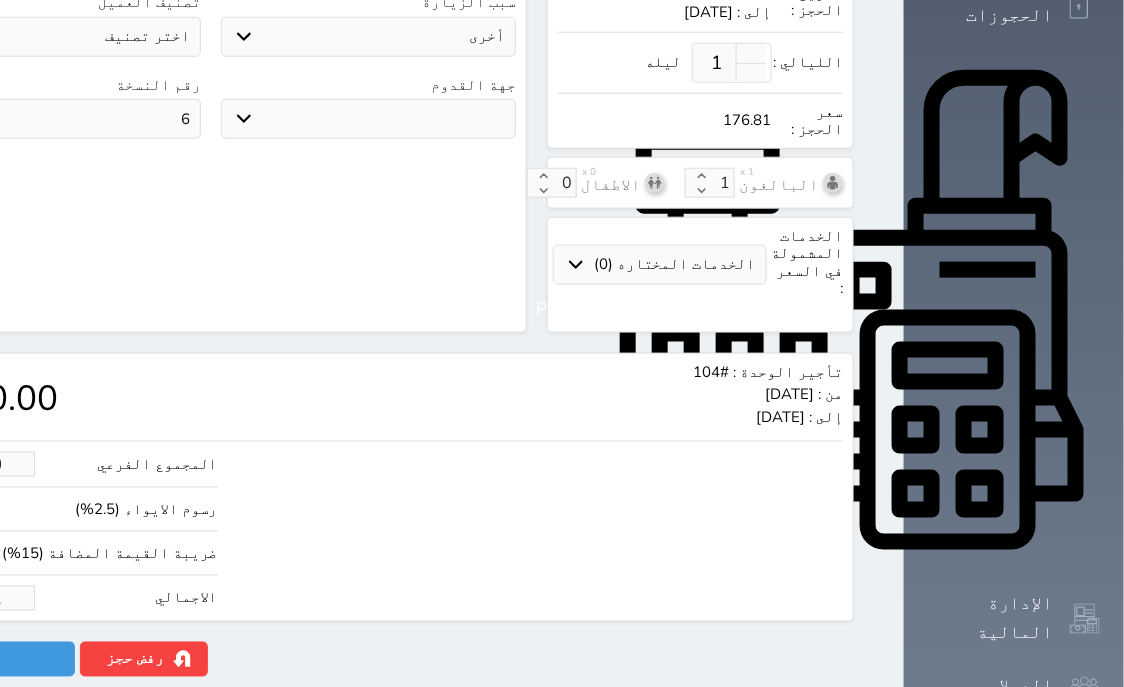 scroll, scrollTop: 621, scrollLeft: 0, axis: vertical 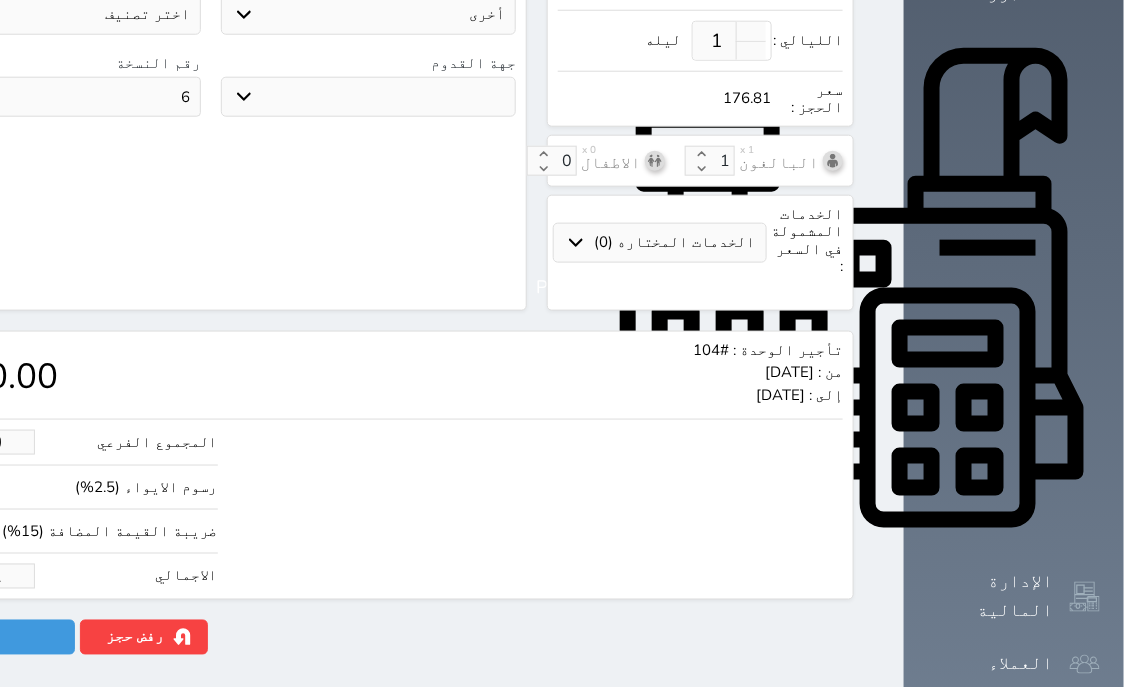drag, startPoint x: 133, startPoint y: 526, endPoint x: 36, endPoint y: 545, distance: 98.84331 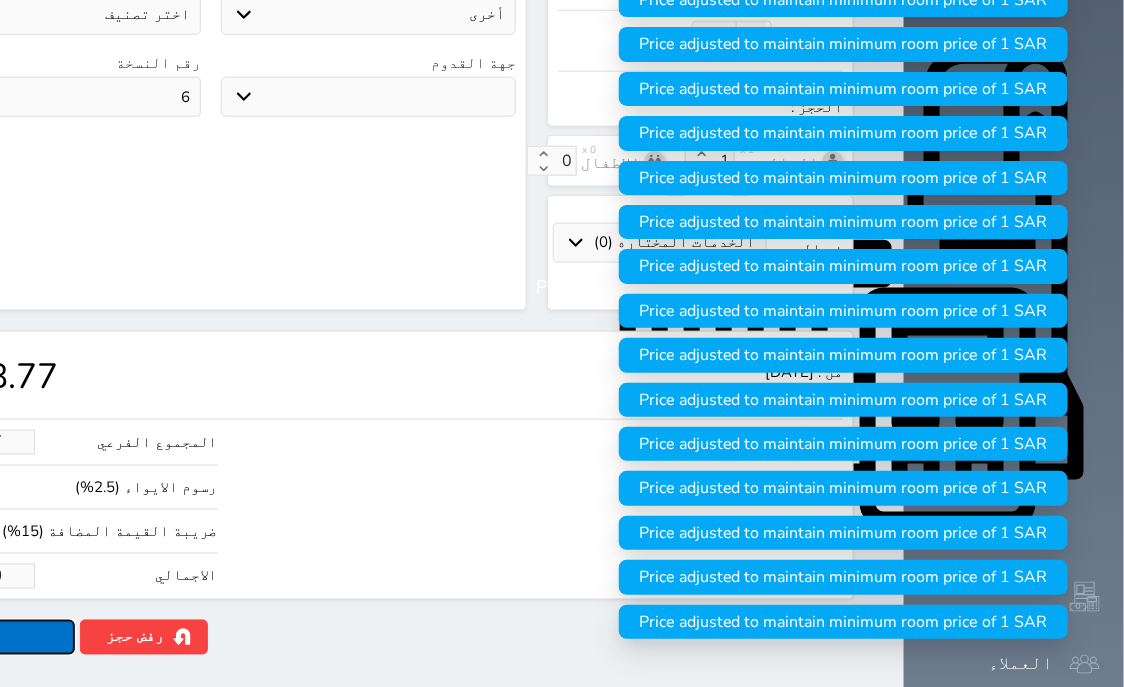 click on "حجز" at bounding box center [-13, 637] 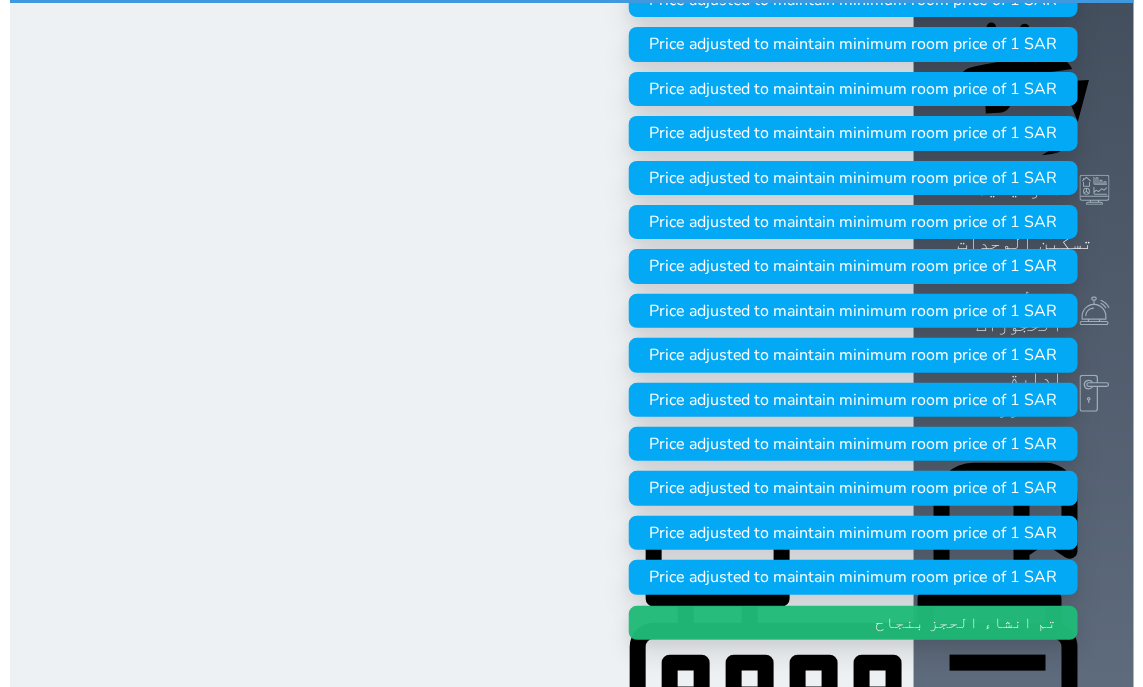 scroll, scrollTop: 0, scrollLeft: 0, axis: both 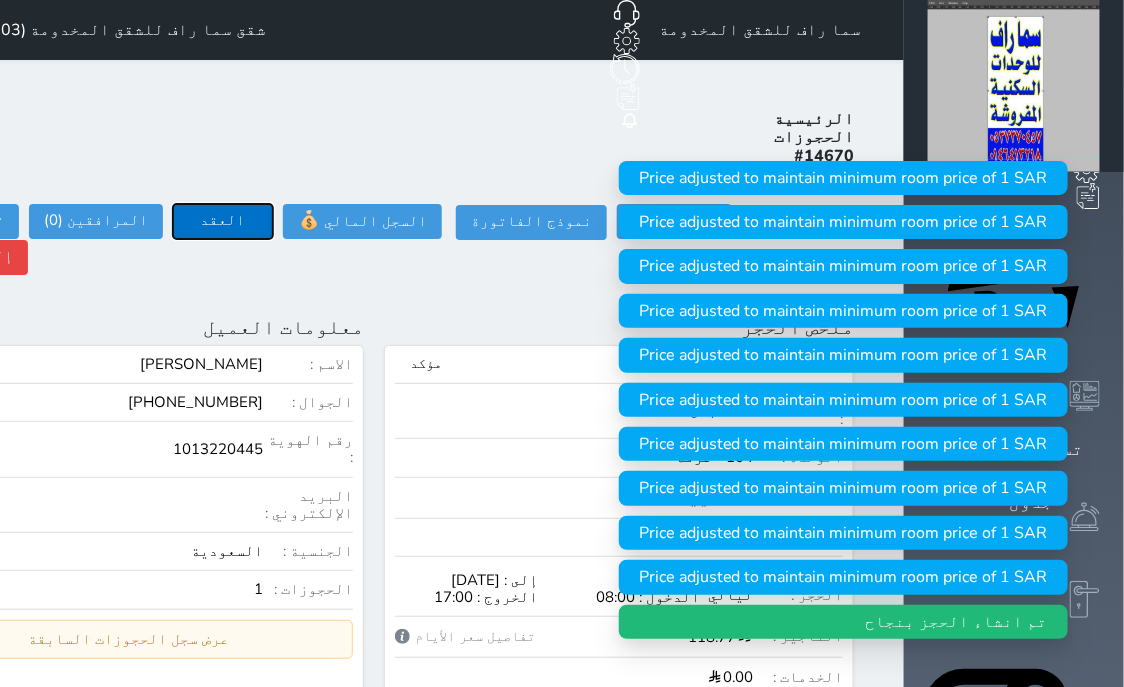 click on "العقد" at bounding box center [223, 221] 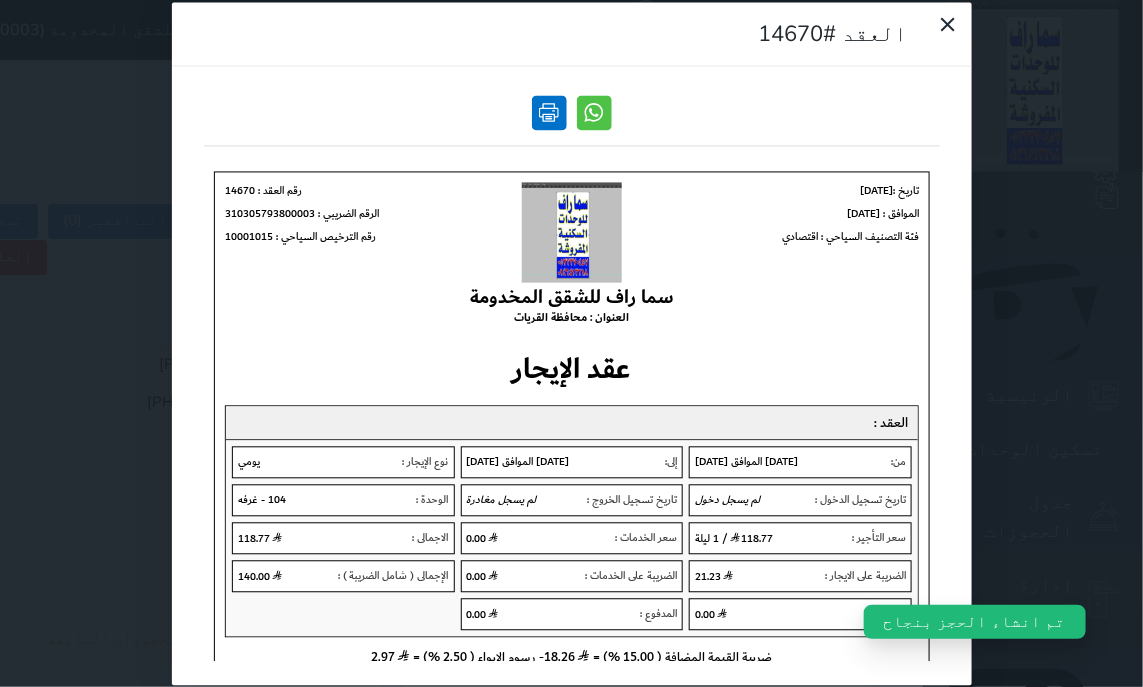 click at bounding box center [549, 112] 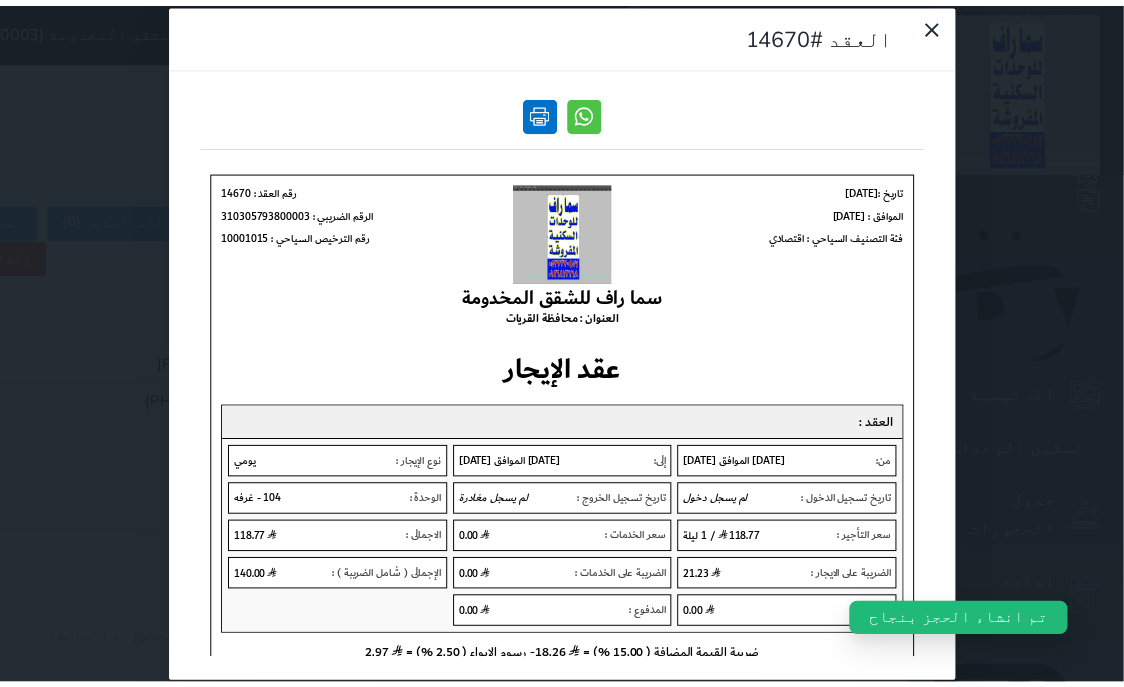scroll, scrollTop: 0, scrollLeft: 0, axis: both 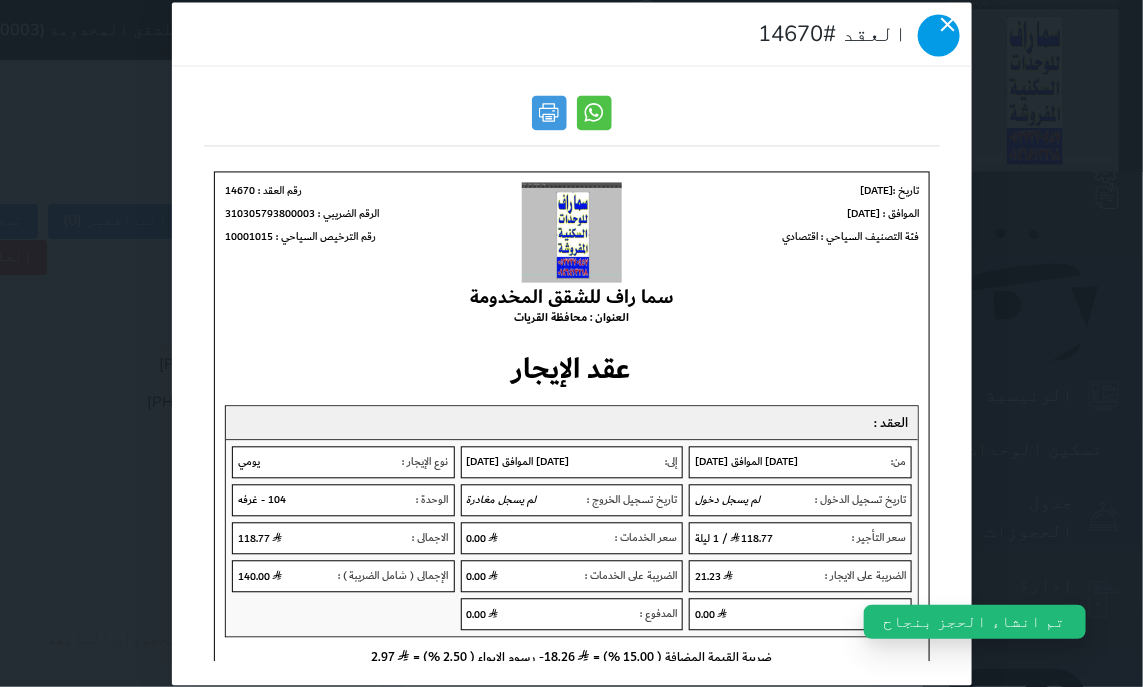 click 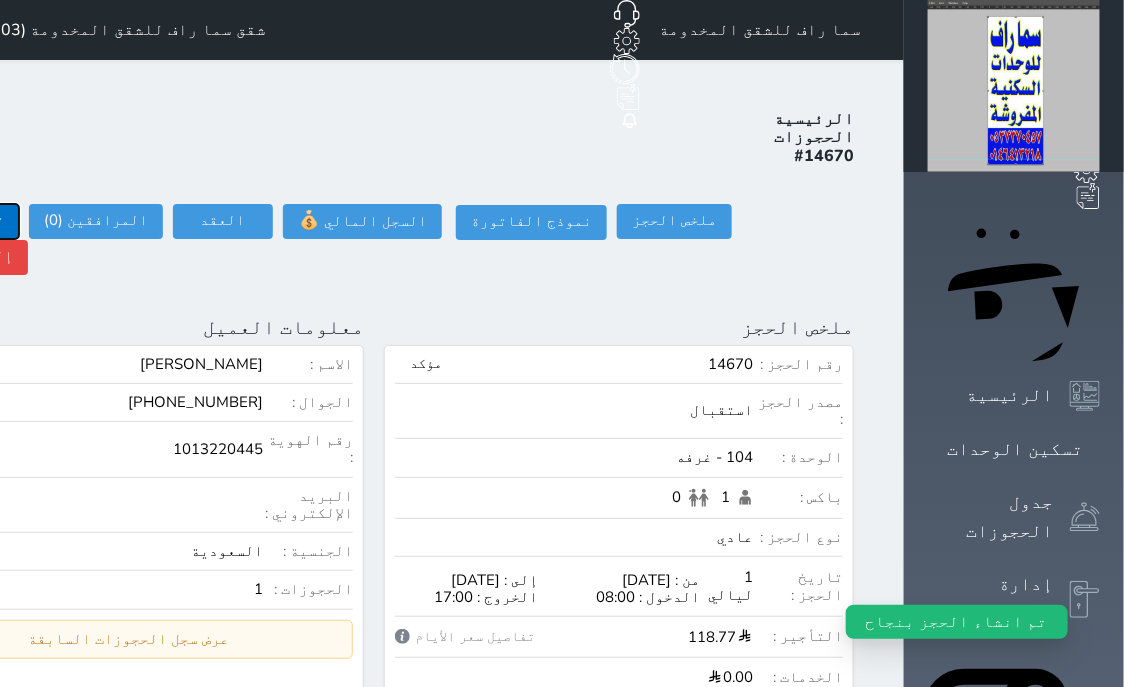 click on "تسجيل دخول" at bounding box center [-39, 221] 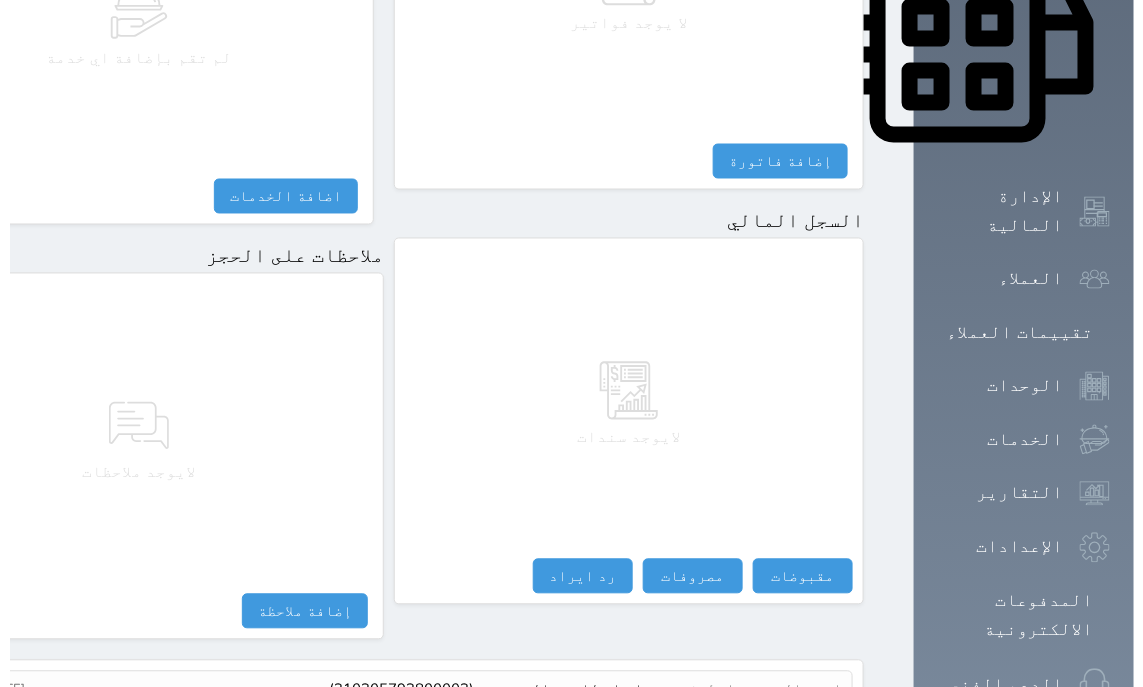 scroll, scrollTop: 1017, scrollLeft: 0, axis: vertical 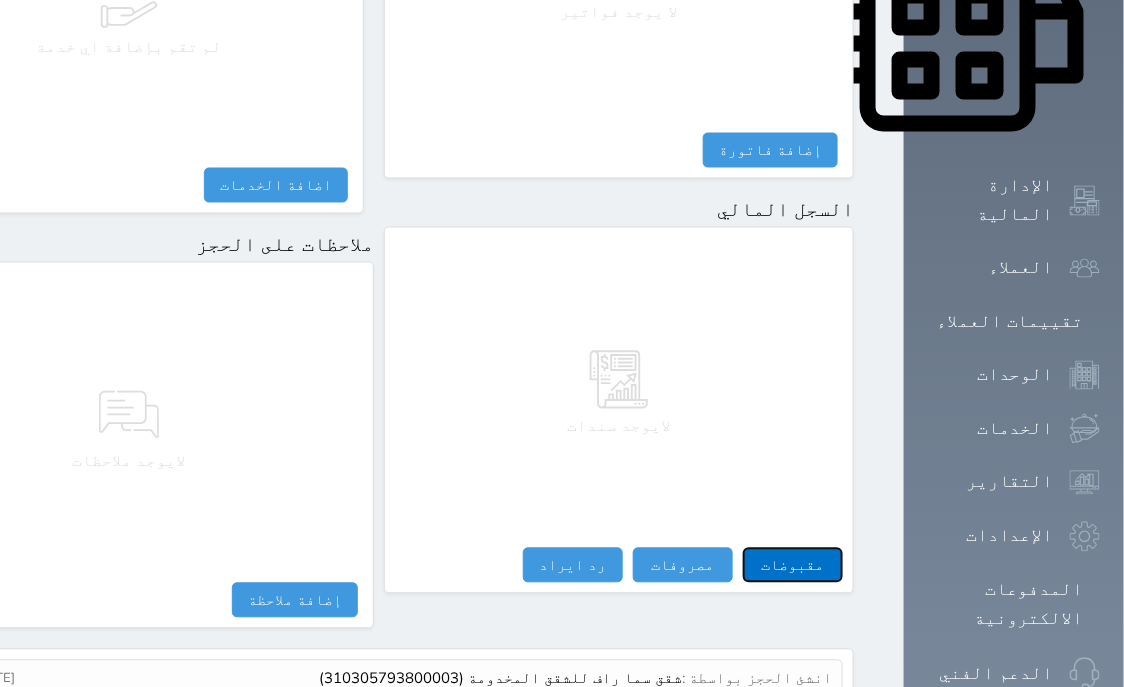 click on "مقبوضات" at bounding box center [793, 565] 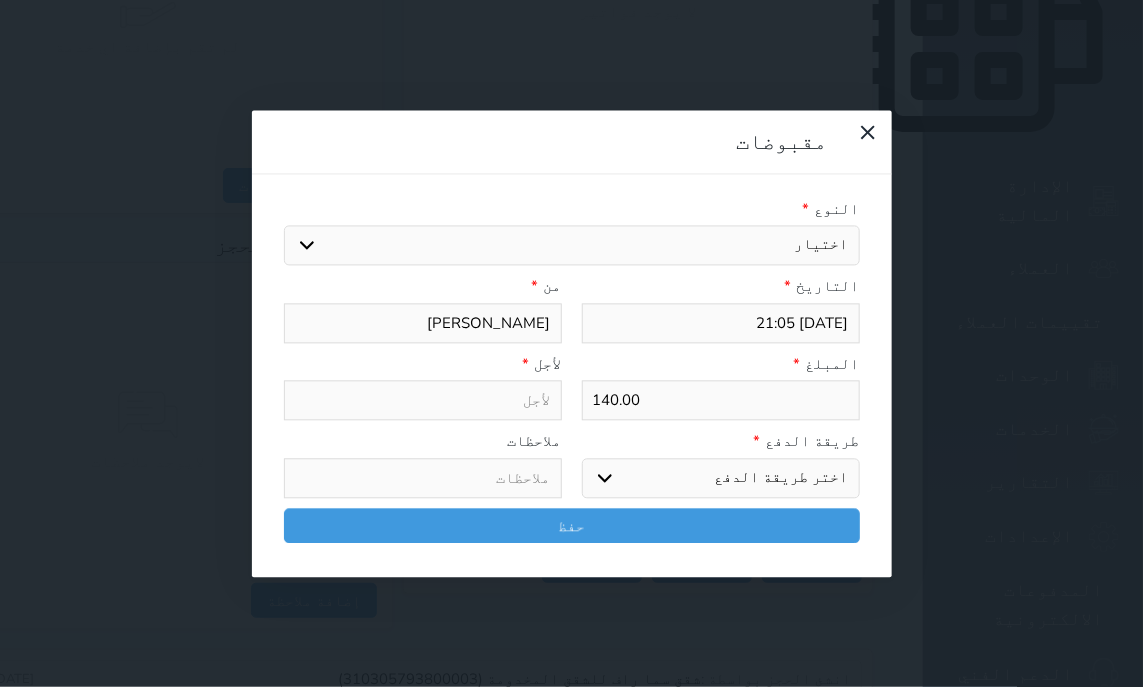 click on "اختيار" at bounding box center (572, 246) 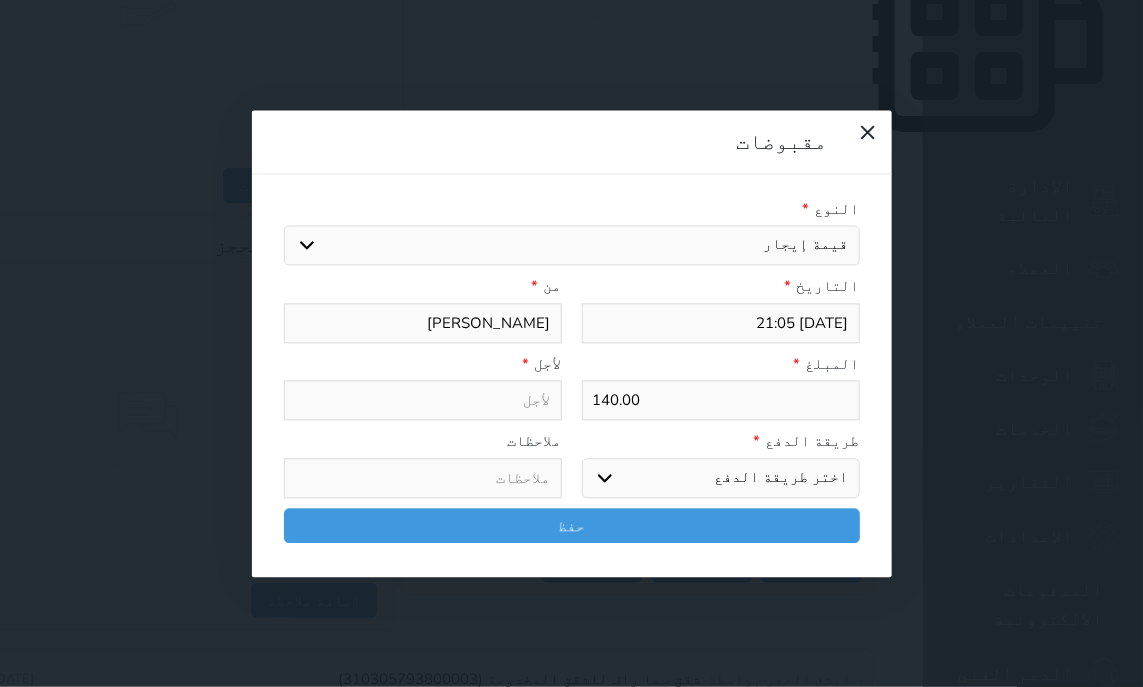 click on "اختر طريقة الدفع   دفع نقدى   تحويل بنكى   مدى   بطاقة ائتمان   آجل" at bounding box center (721, 478) 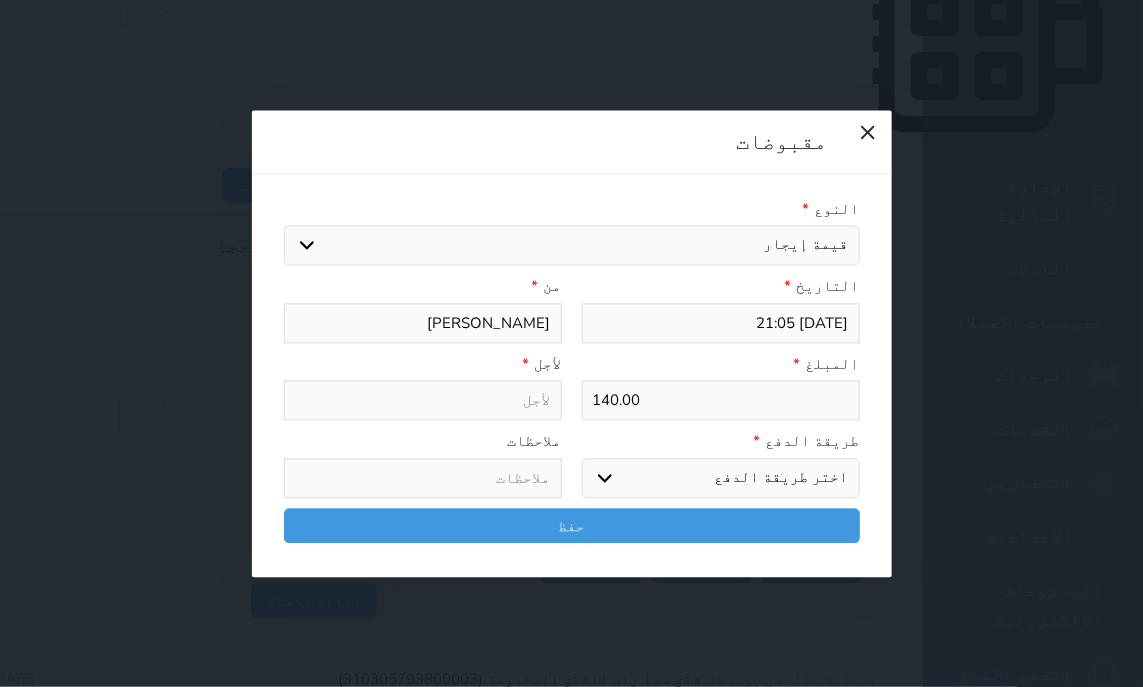 click on "مدى" at bounding box center [0, 0] 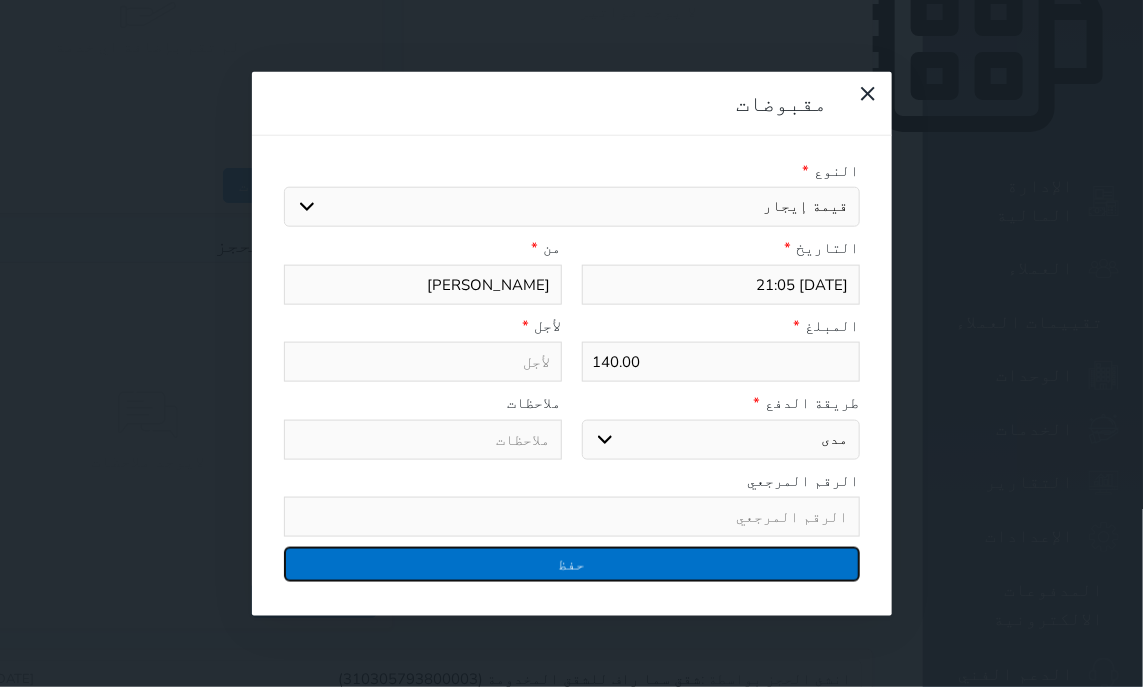 click on "حفظ" at bounding box center [572, 564] 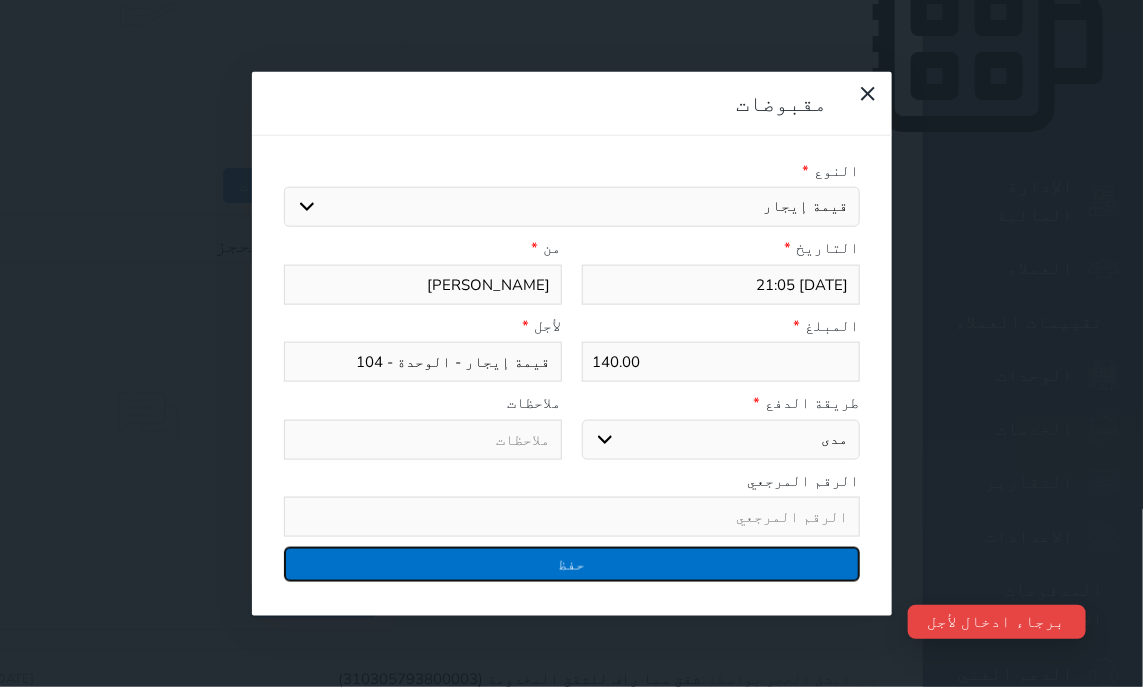click on "حفظ" at bounding box center (572, 564) 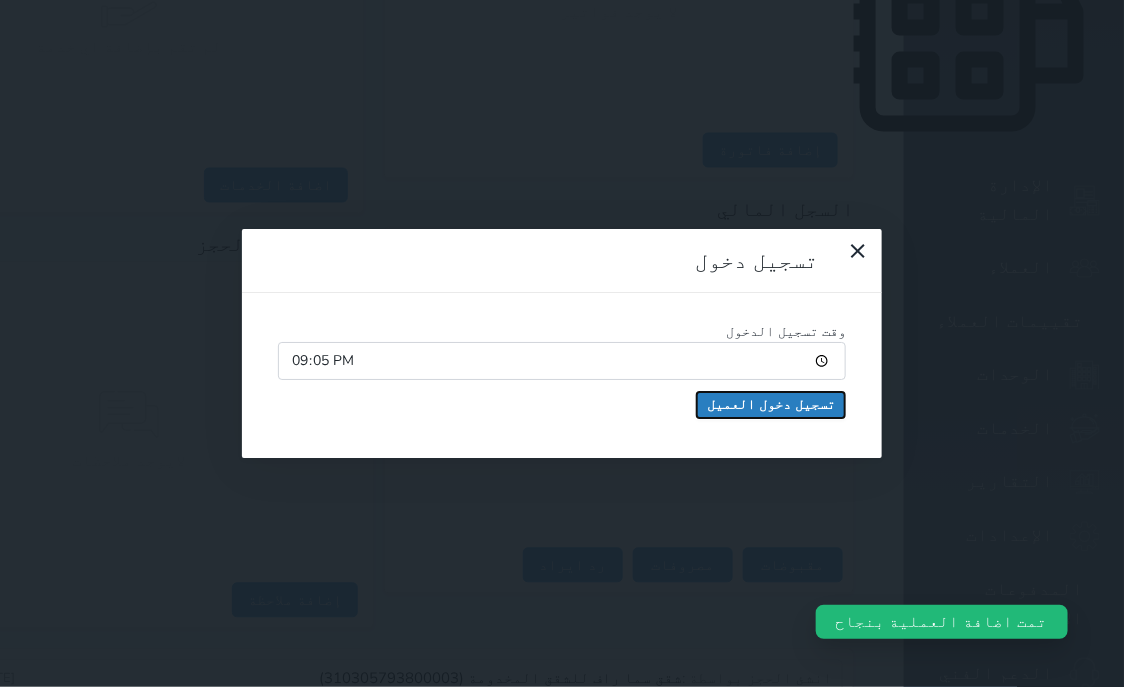 click on "تسجيل دخول العميل" at bounding box center [771, 405] 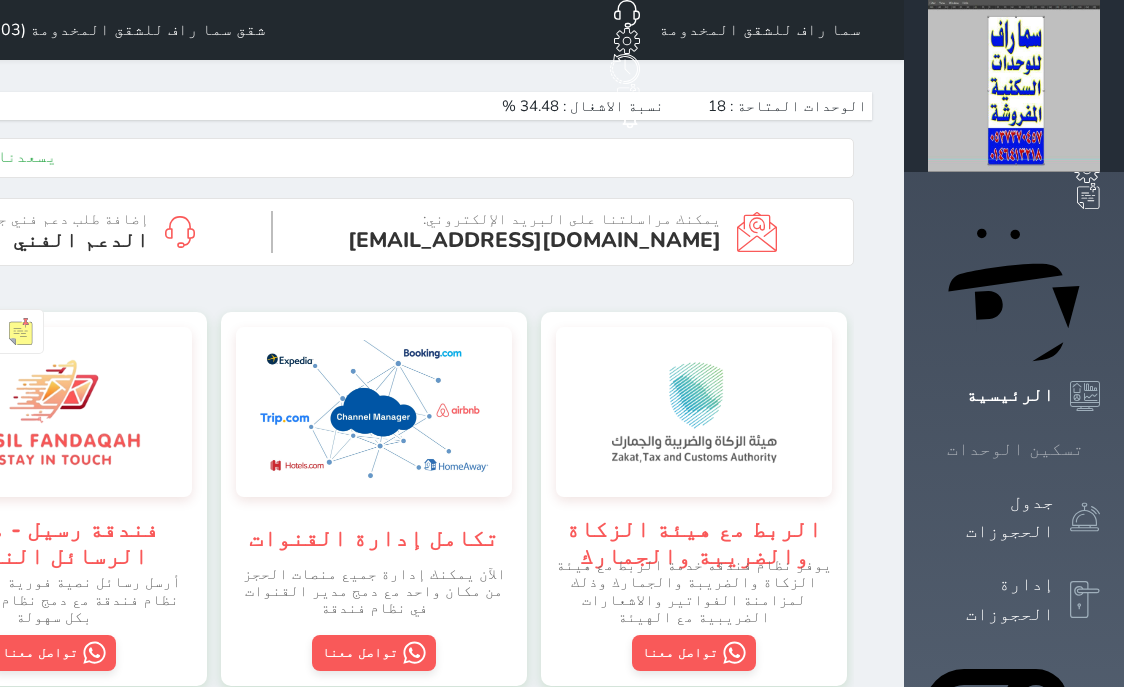 scroll, scrollTop: 0, scrollLeft: 0, axis: both 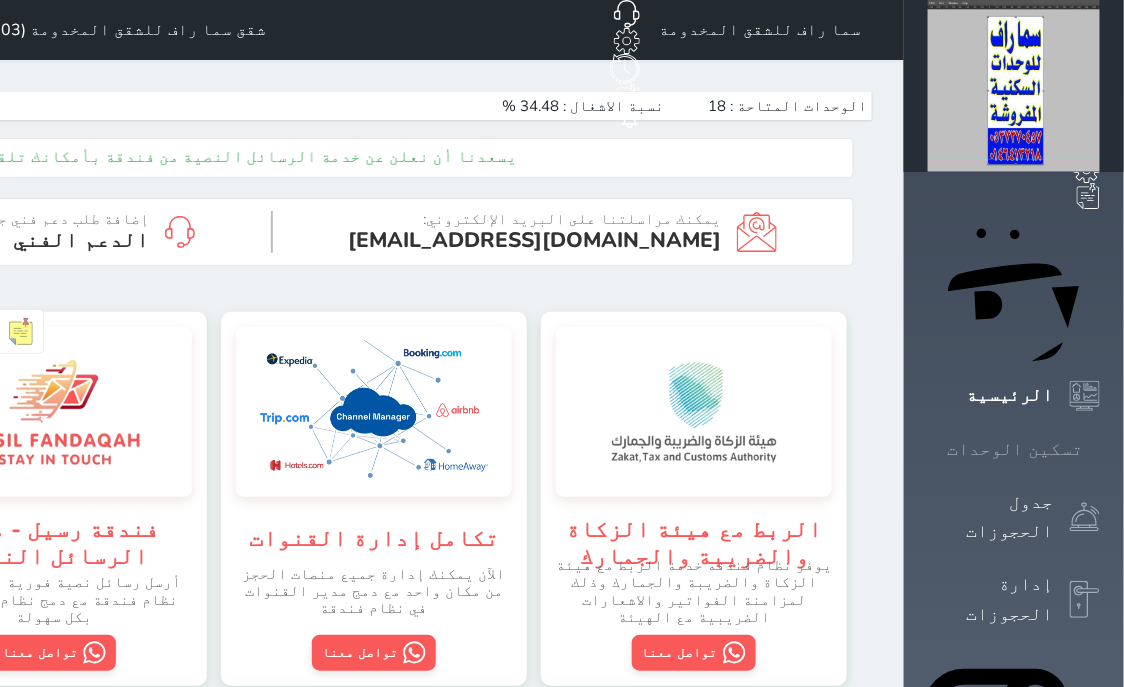 click 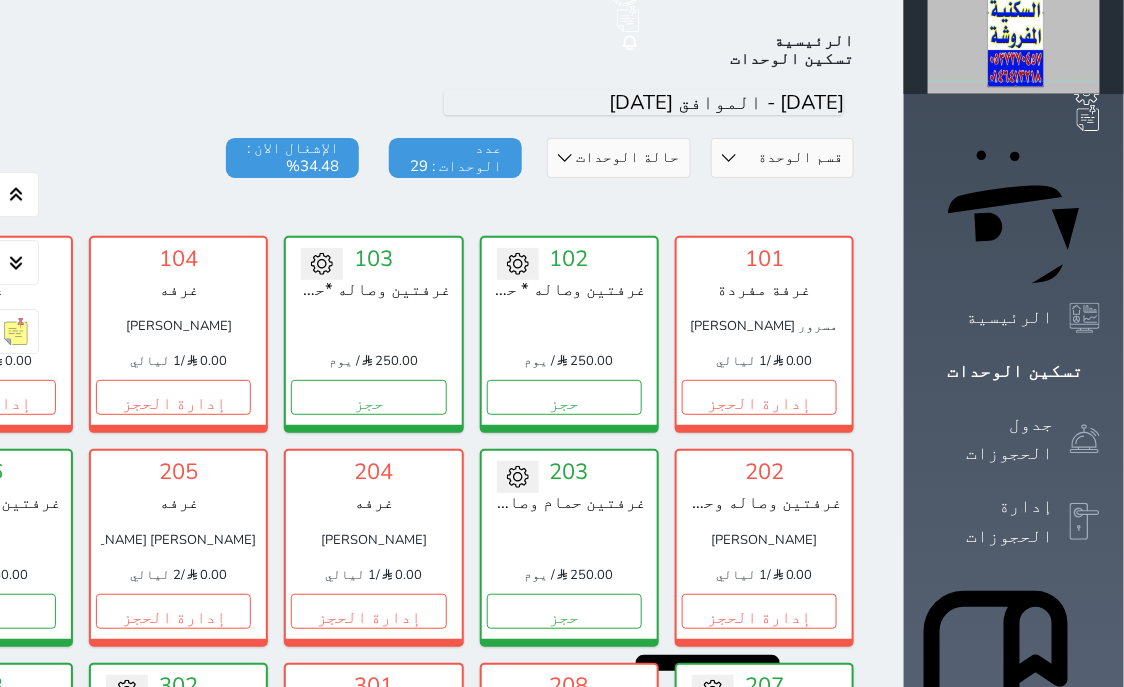 scroll, scrollTop: 722, scrollLeft: 0, axis: vertical 